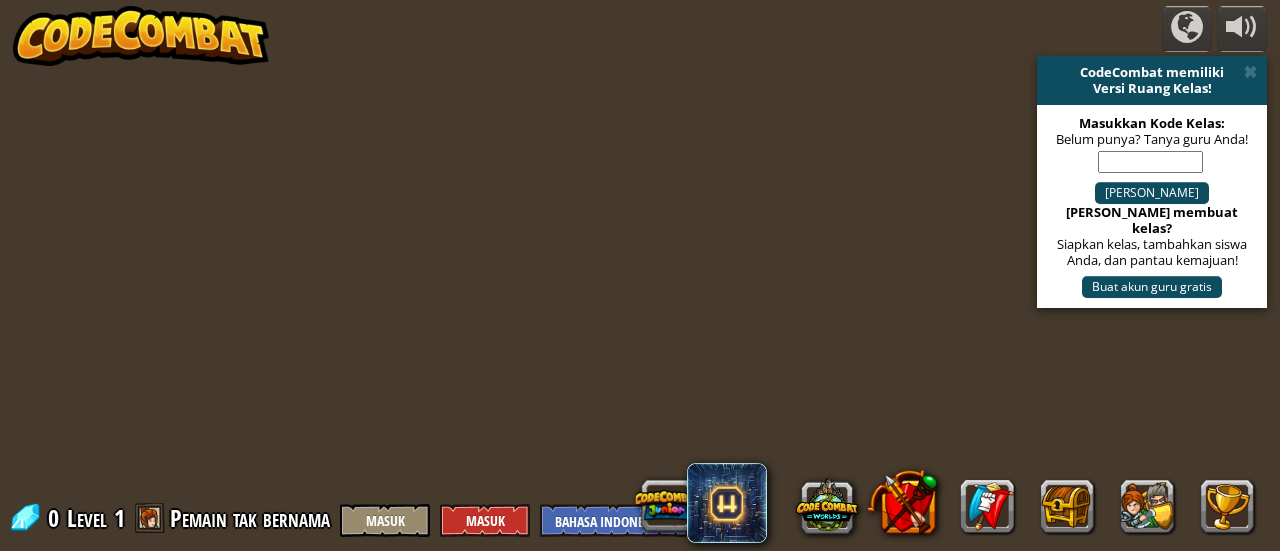 select on "id" 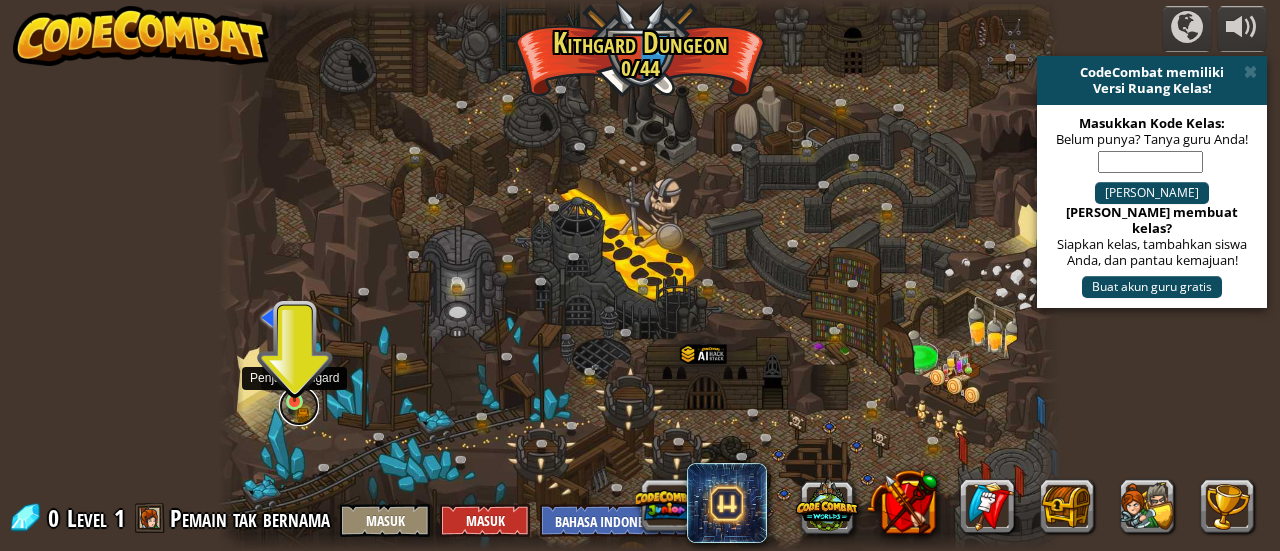 click at bounding box center (299, 406) 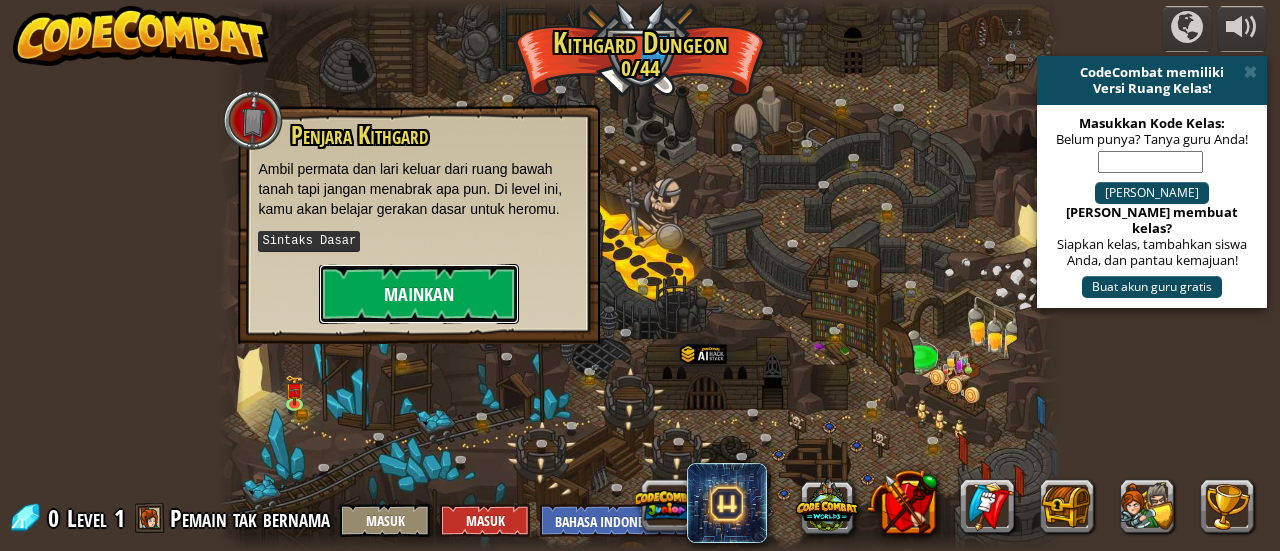 click on "Mainkan" at bounding box center [419, 294] 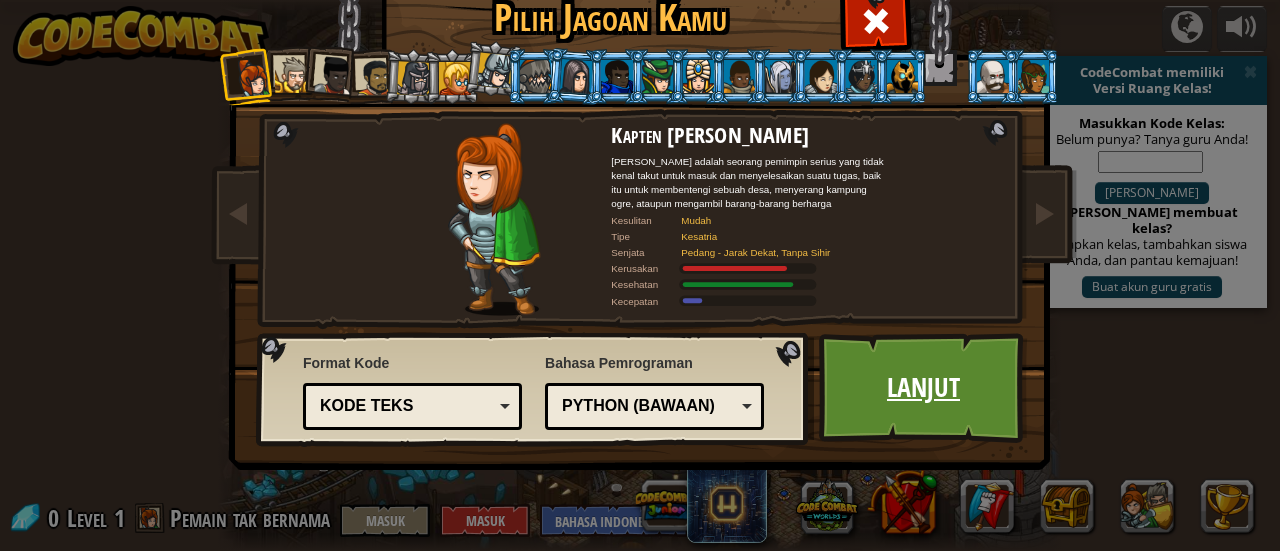 click on "Lanjut" at bounding box center [923, 388] 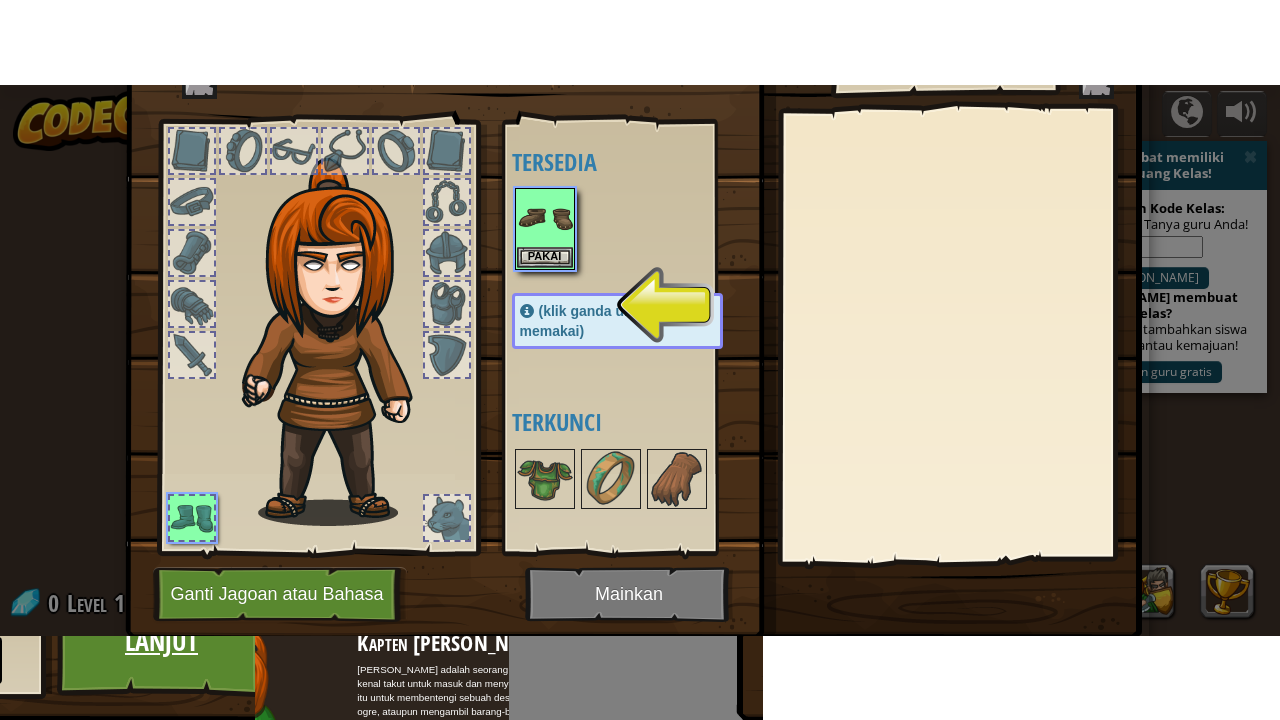 scroll, scrollTop: 100, scrollLeft: 0, axis: vertical 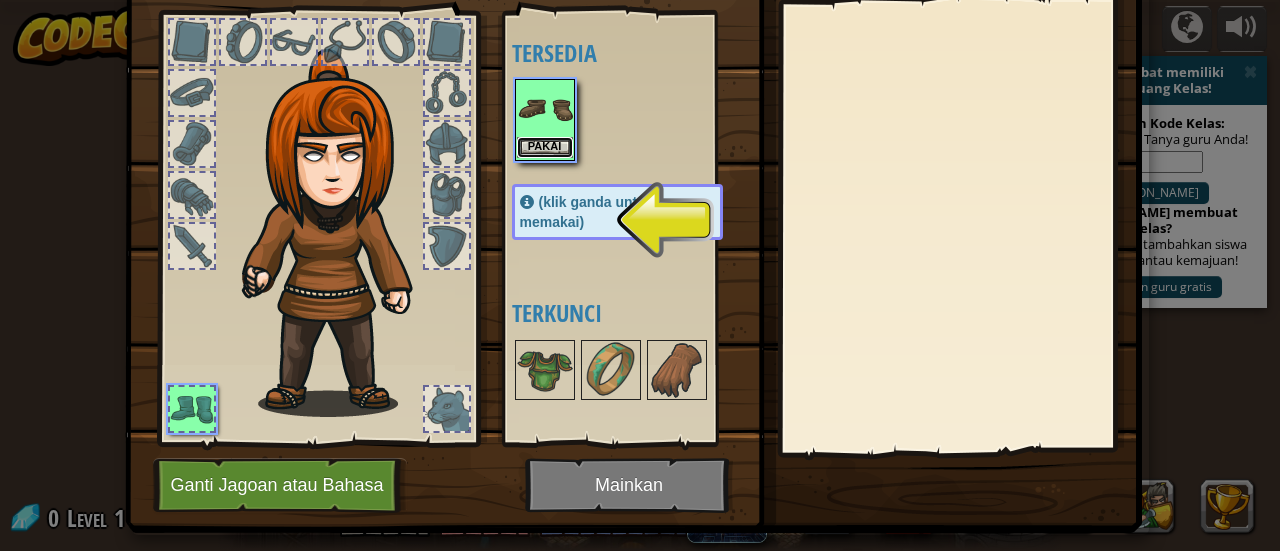 click on "Pakai" at bounding box center [545, 147] 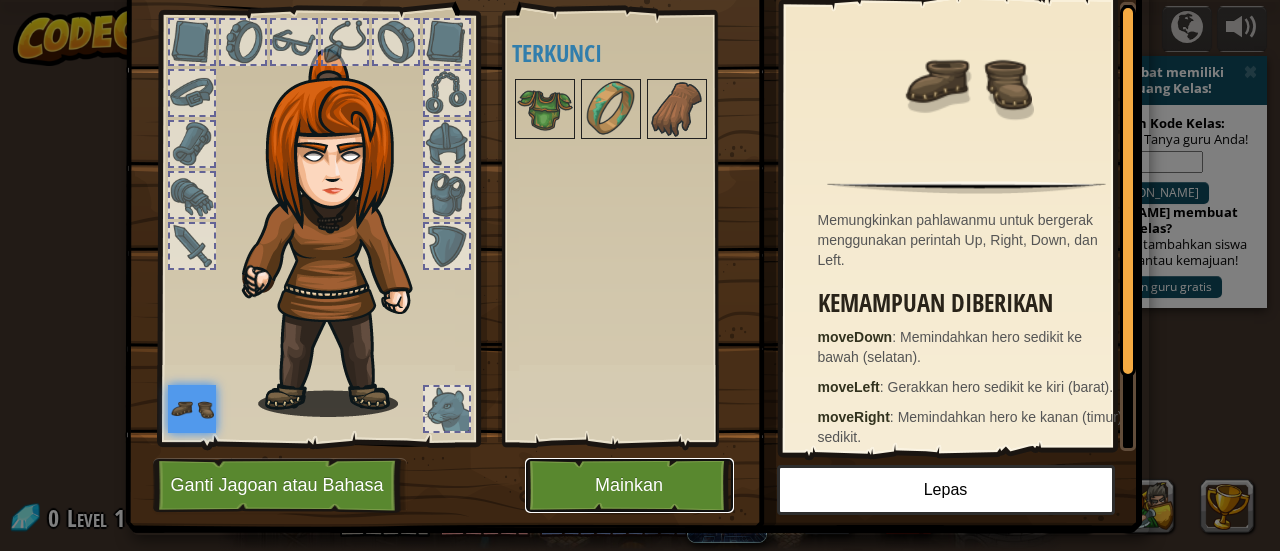 click on "Mainkan" at bounding box center (629, 485) 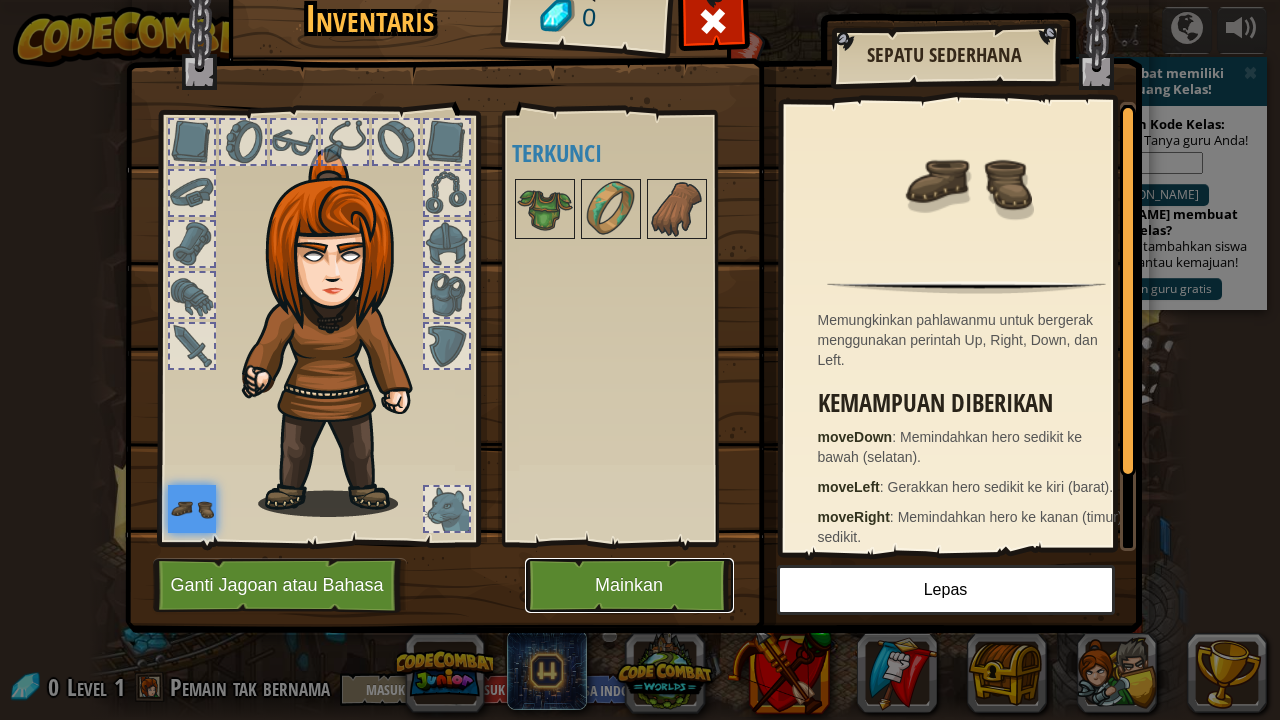 scroll, scrollTop: 0, scrollLeft: 0, axis: both 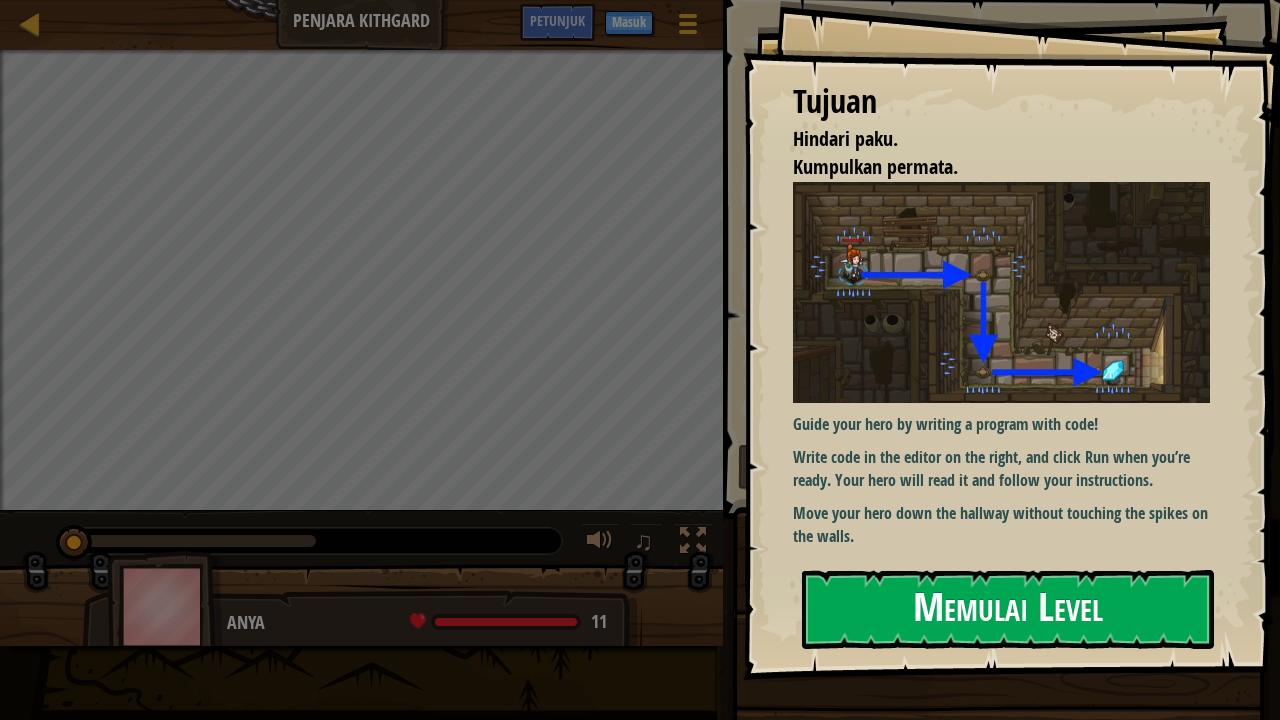 click on "Memulai Level" at bounding box center [1008, 609] 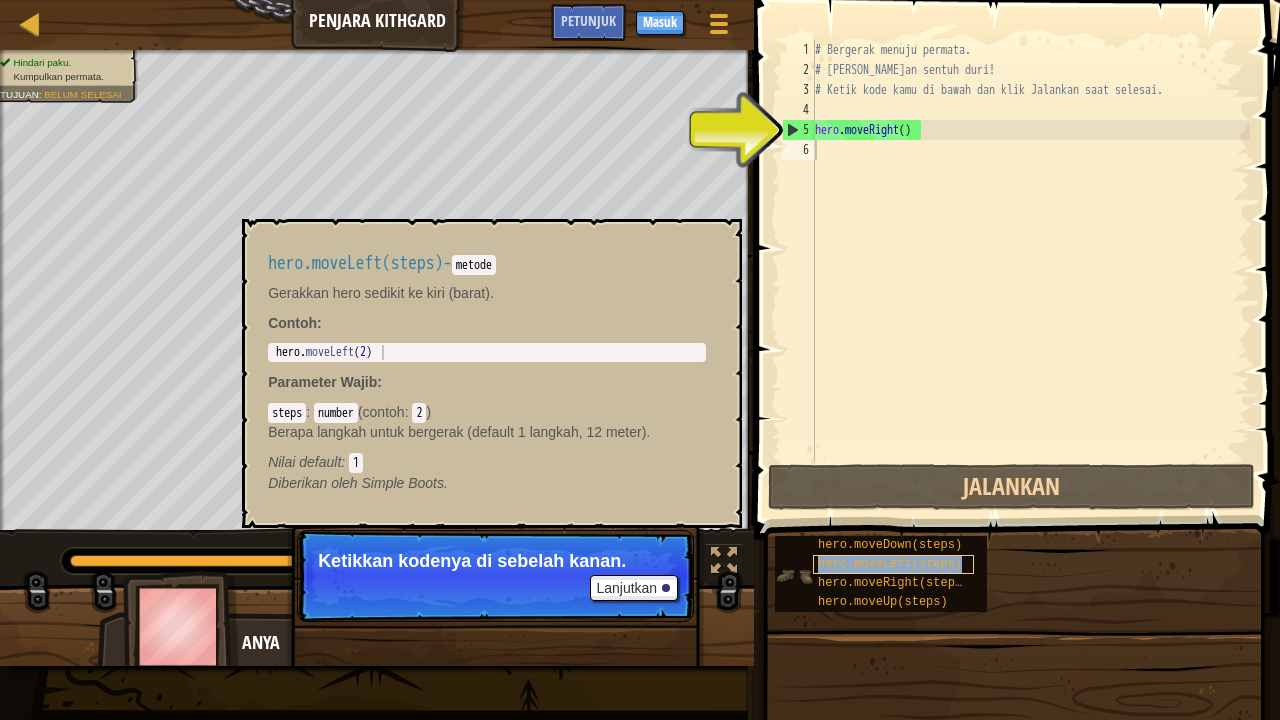 click on "hero.moveLeft(steps)" at bounding box center [890, 564] 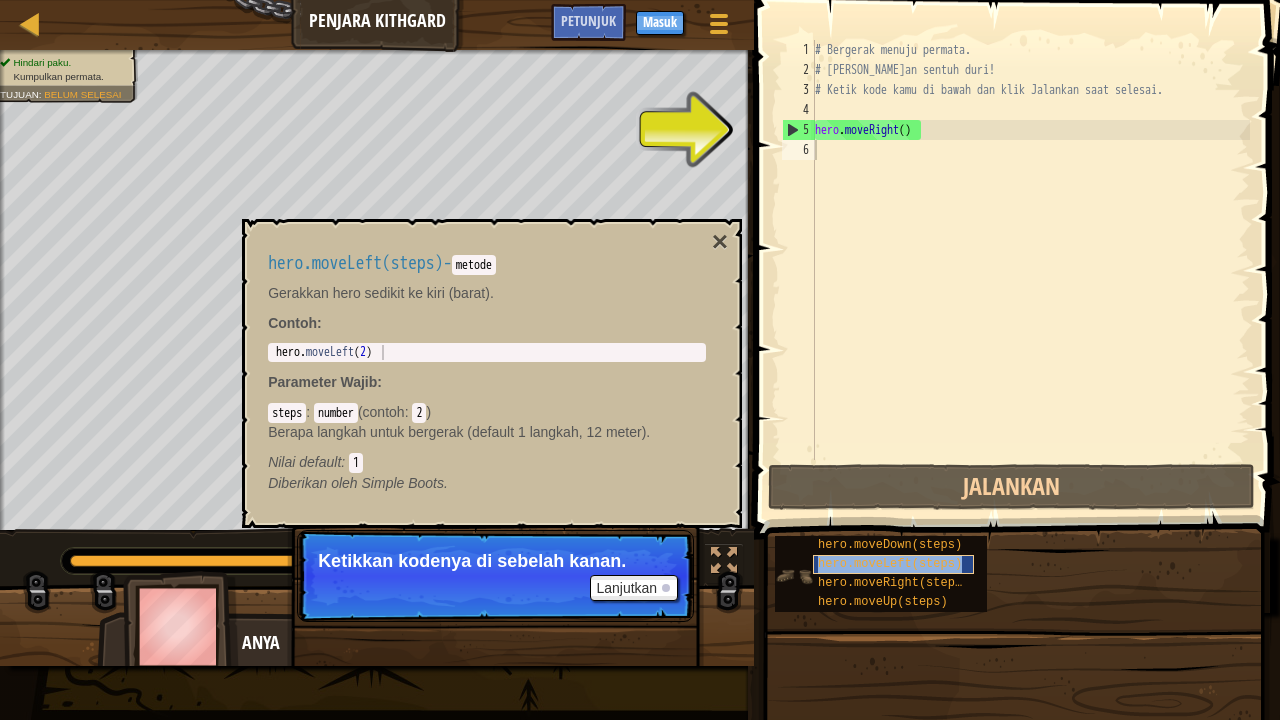 type on "hero.moveLeft(steps)" 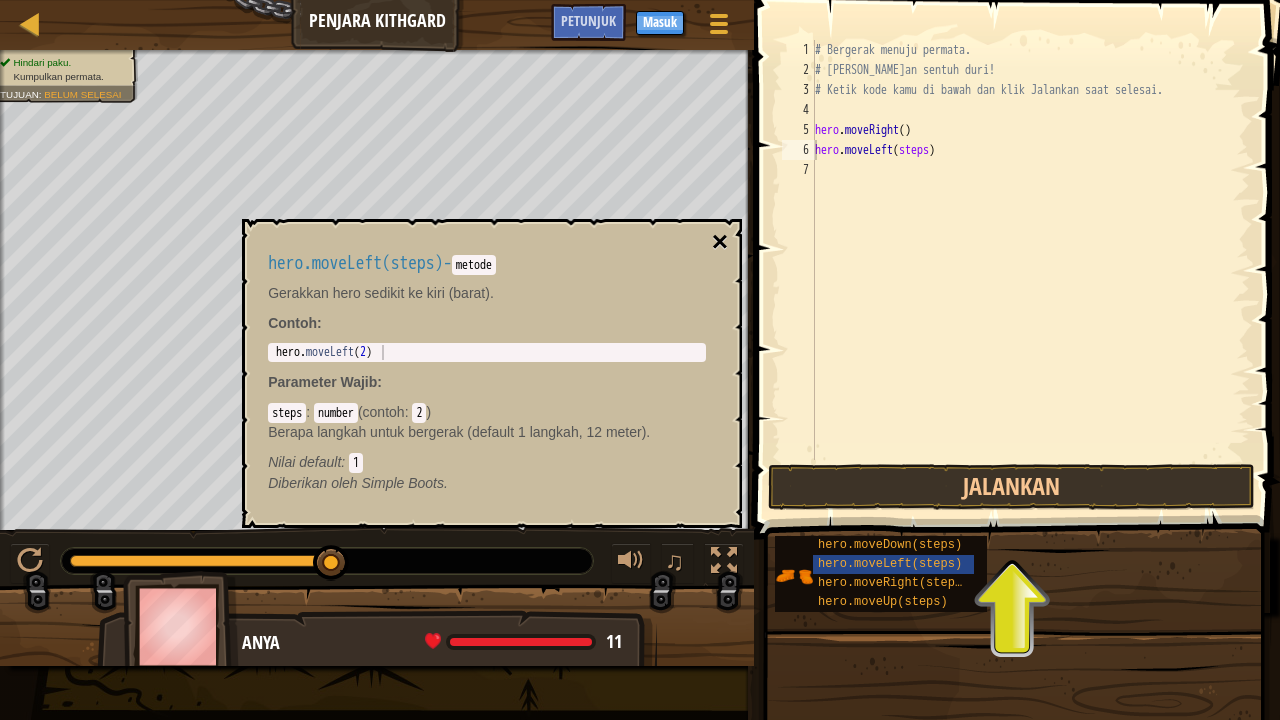 click on "×" at bounding box center [720, 242] 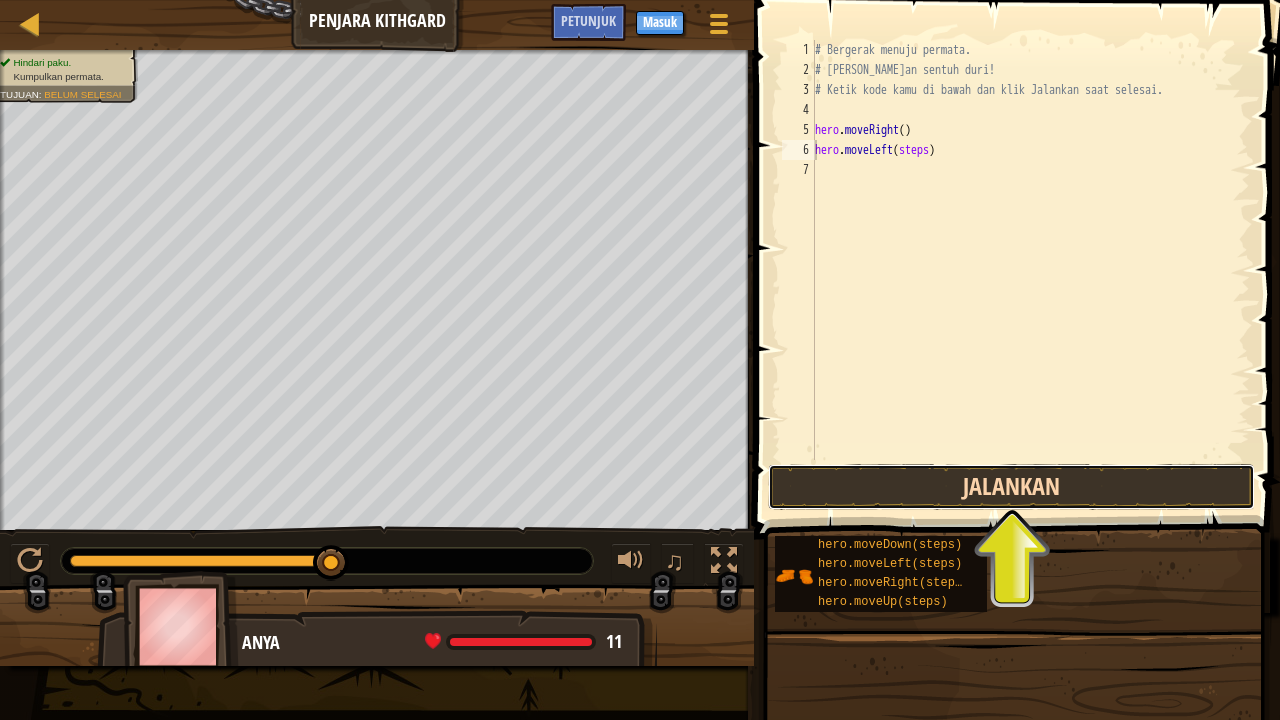 click on "Jalankan" at bounding box center [1011, 487] 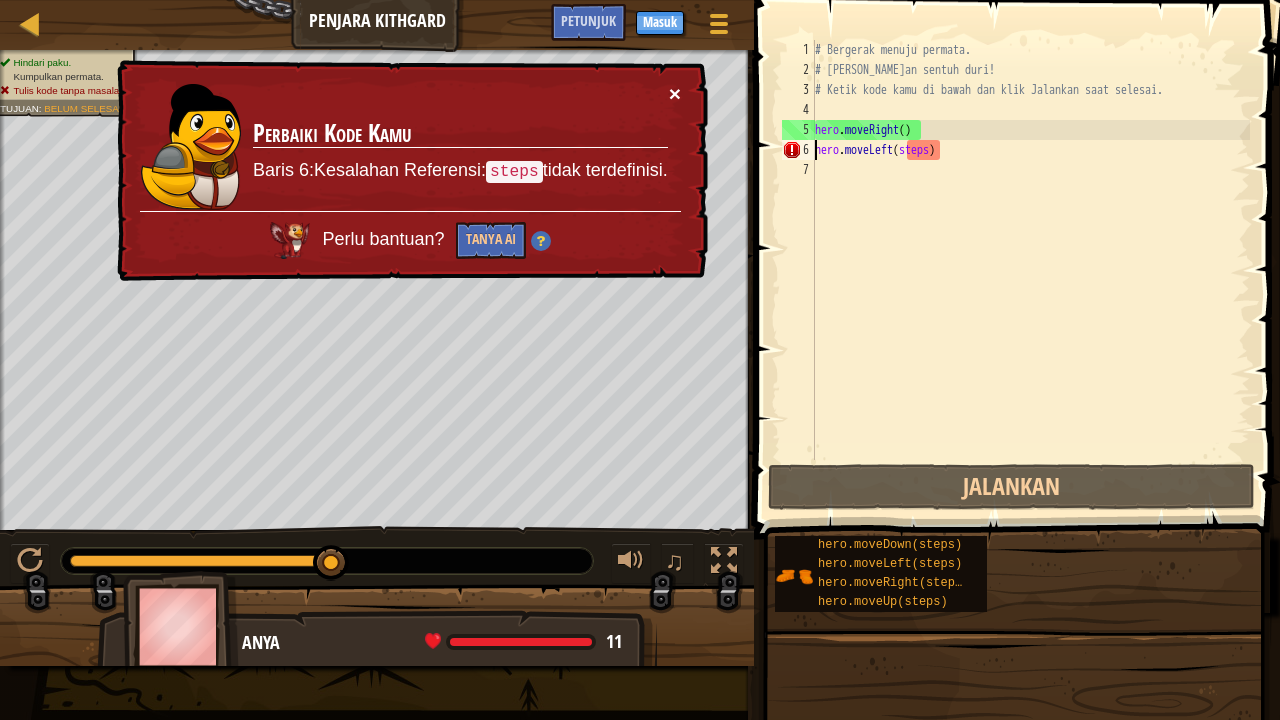 click on "×" at bounding box center [675, 93] 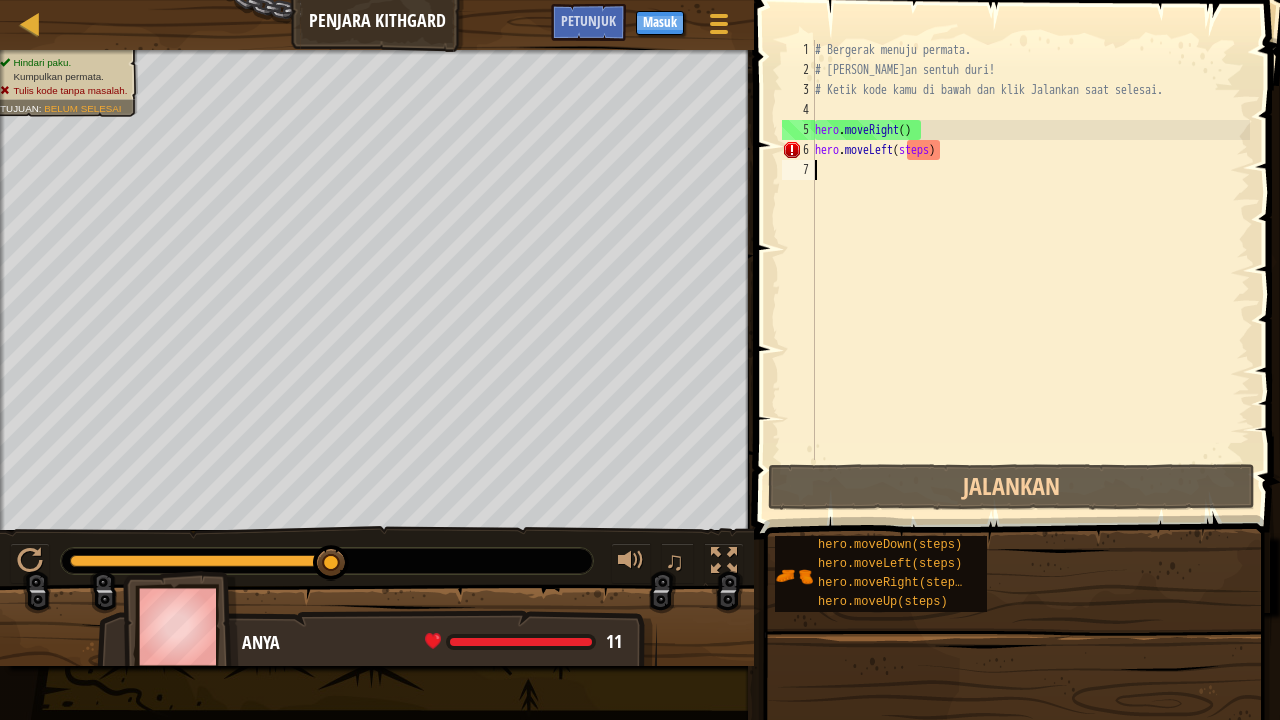 click on "# Bergerak menuju permata. # [PERSON_NAME]an sentuh duri! # Ketik kode kamu di bawah dan klik Jalankan saat selesai. hero . moveRight ( ) hero . moveLeft ( steps )" at bounding box center [1030, 270] 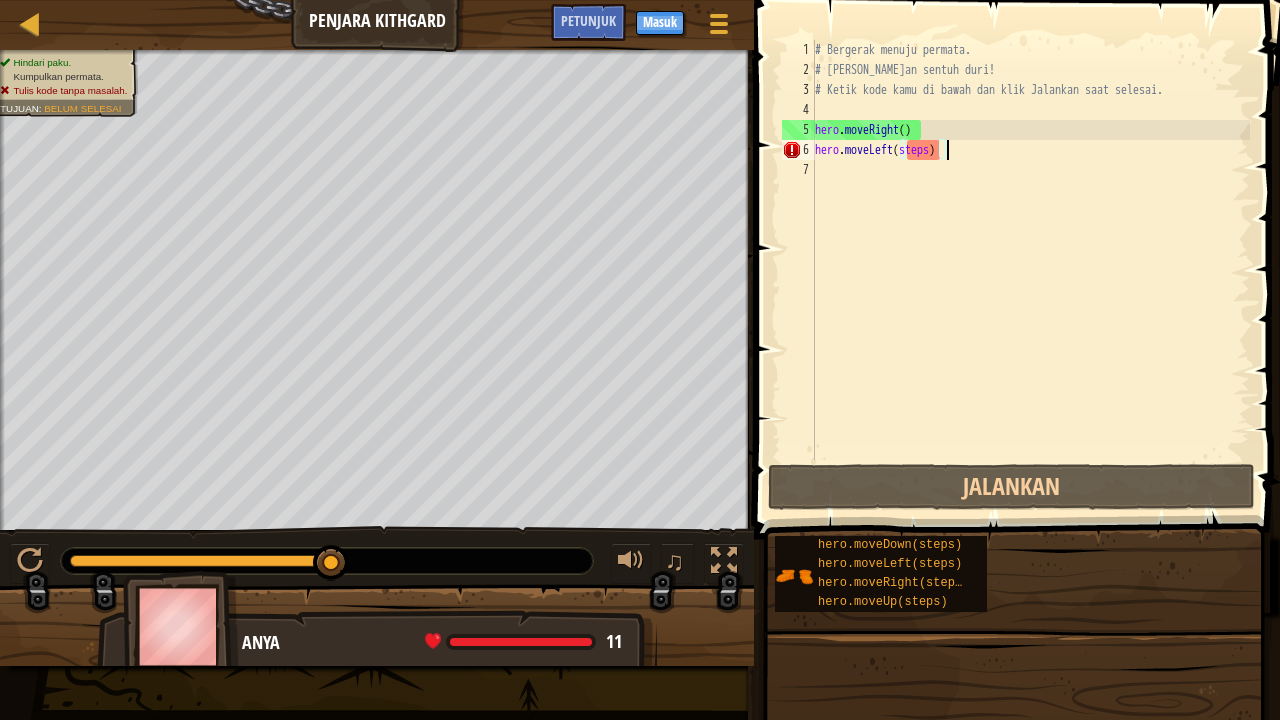 click on "# Bergerak menuju permata. # [PERSON_NAME]an sentuh duri! # Ketik kode kamu di bawah dan klik Jalankan saat selesai. hero . moveRight ( ) hero . moveLeft ( steps )" at bounding box center (1030, 270) 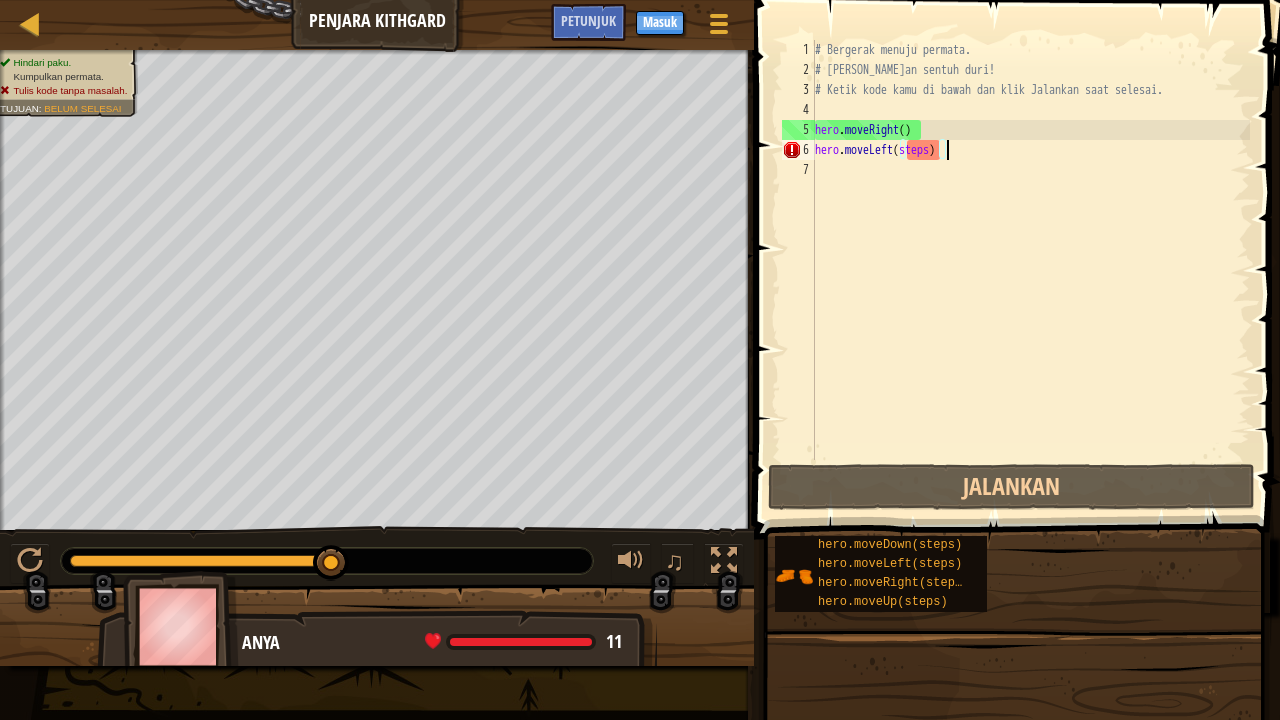 type on "hero.moveLeft(steps)" 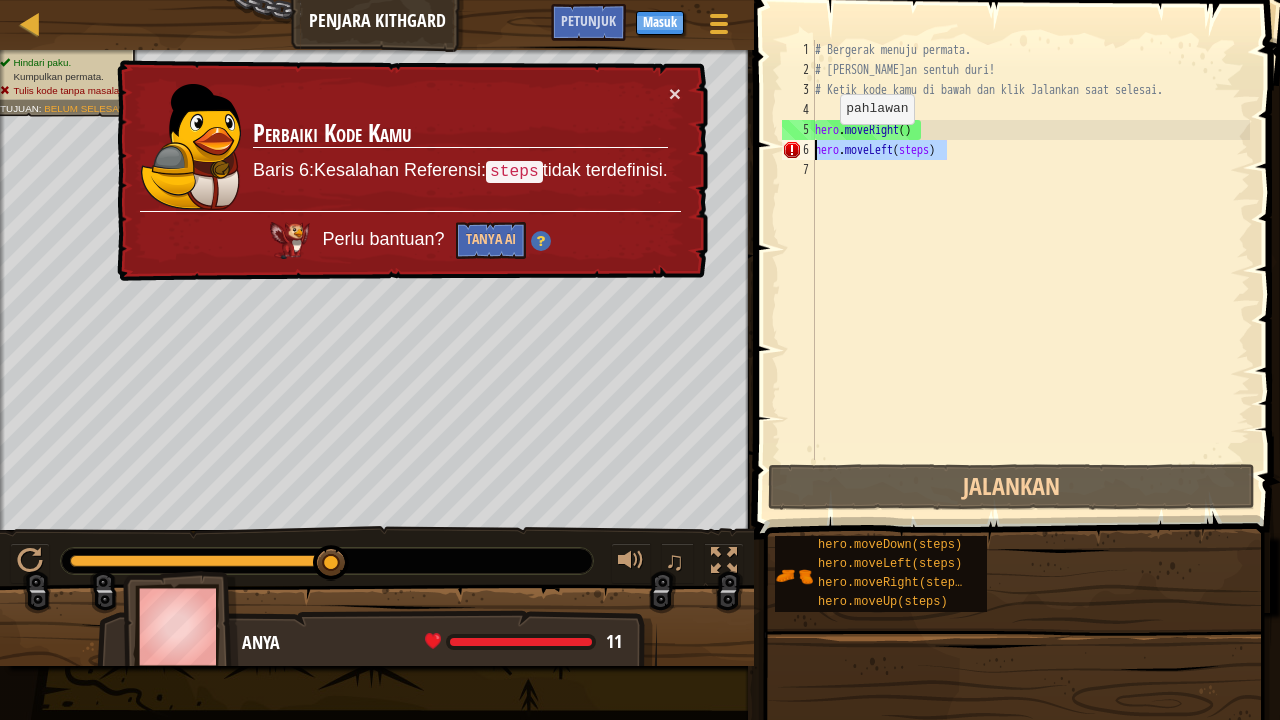 click on "Peta Penjara Kithgard Menu Permainan Selesai Masuk Petunjuk 1     הההההההההההההההההההההההההההההההההההההההההההההההההההההההההההההההההההההההההההההההההההההההההההההההההההההההההההההההההההההההההההההההההההההההההההההההההההההההההההההההההההההההההההההההההההההההההההההההההההההההההההההההההההההההההההההההההההההההההההההההההההההההההההההההה XXXXXXXXXXXXXXXXXXXXXXXXXXXXXXXXXXXXXXXXXXXXXXXXXXXXXXXXXXXXXXXXXXXXXXXXXXXXXXXXXXXXXXXXXXXXXXXXXXXXXXXXXXXXXXXXXXXXXXXXXXXXXXXXXXXXXXXXXXXXXXXXXXXXXXXXXXXXXXXXXXXXXXXXXXXXXXXXXXXXXXXXXXXXXXXXXXXXXXXXXXXXXXXXXXXXXXXXXXXXXXXXXXXXXXXXXXXXXXXXXXXXXXXXXXXXXXXX Solusi × Petunjuk hero.moveLeft(steps) 1 2 3 4 5 6 7 # Bergerak menuju permata. # [PERSON_NAME]an sentuh duri! # Ketik kode kamu di bawah dan klik Jalankan saat selesai. hero . moveRight ( ) . (" at bounding box center [640, 360] 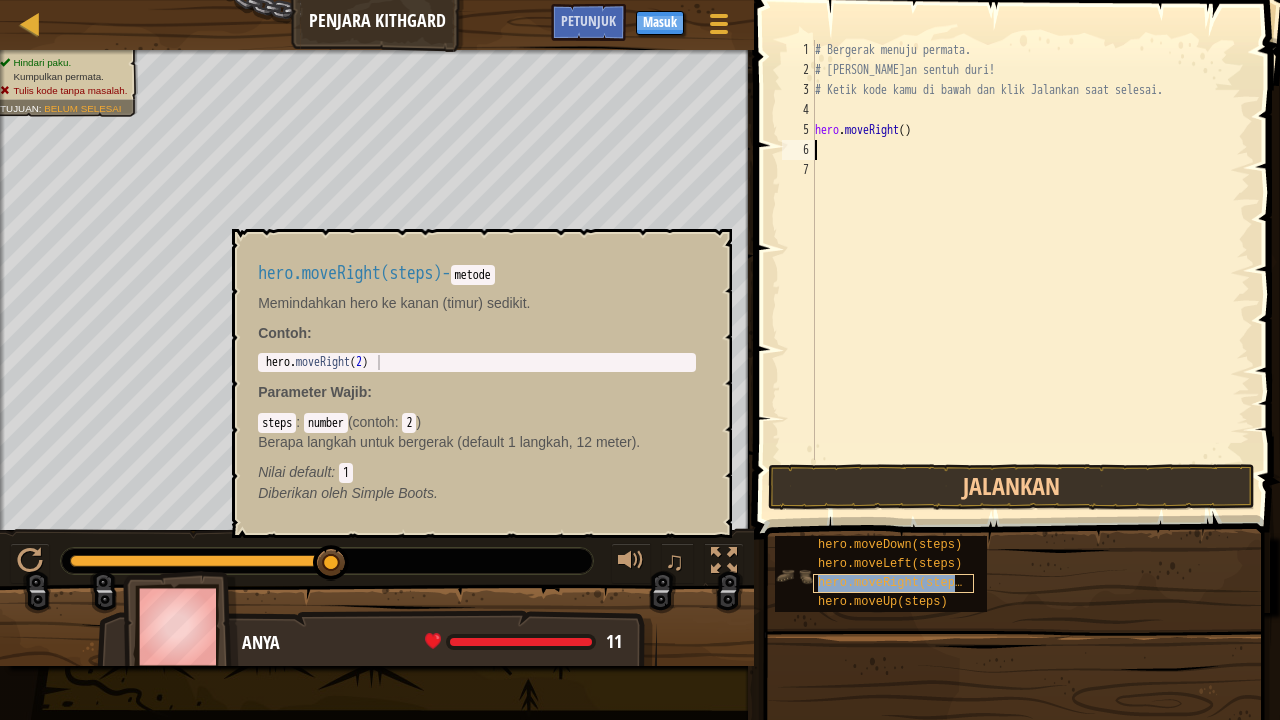 click on "hero.moveRight(steps)" at bounding box center [893, 583] 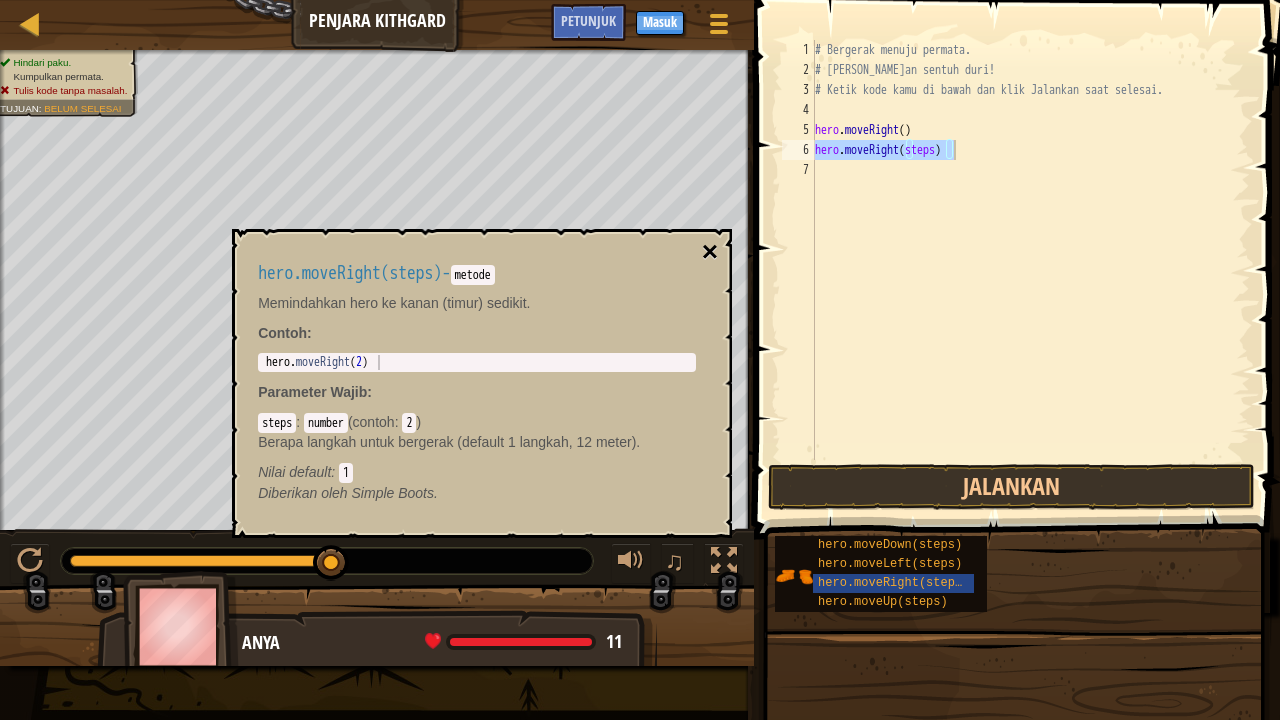click on "×" at bounding box center (710, 252) 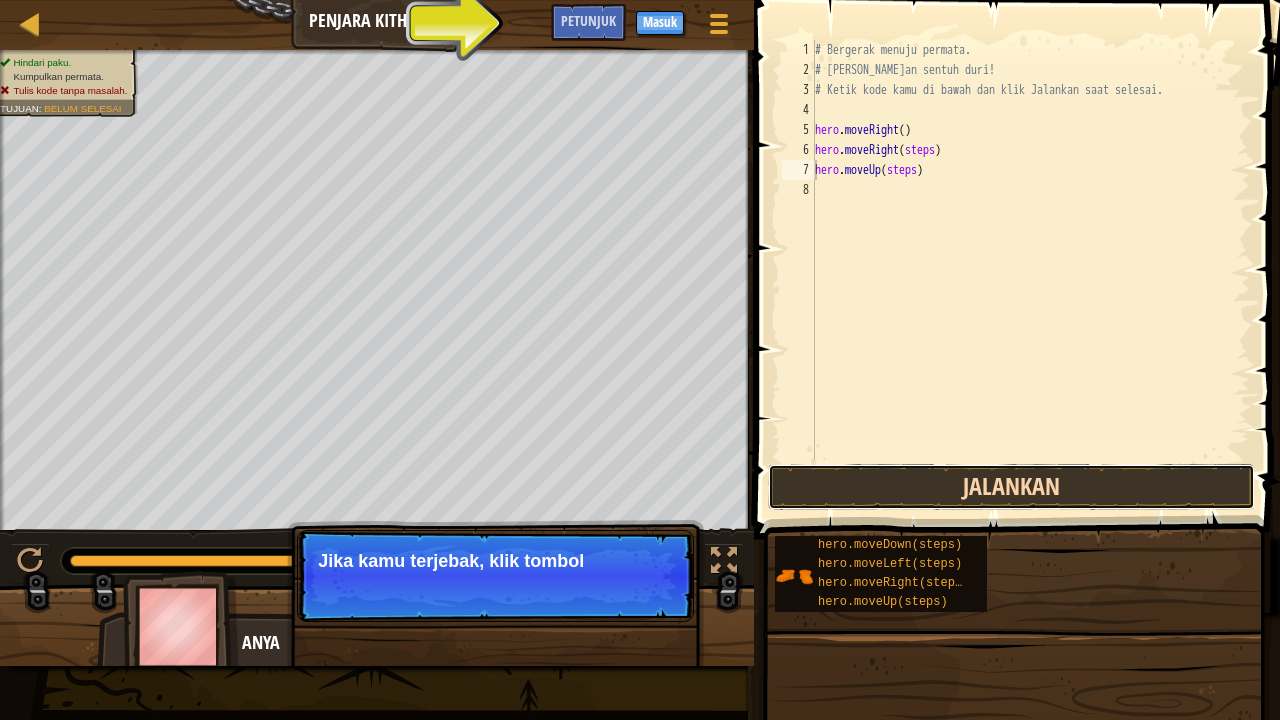 click on "Jalankan" at bounding box center [1011, 487] 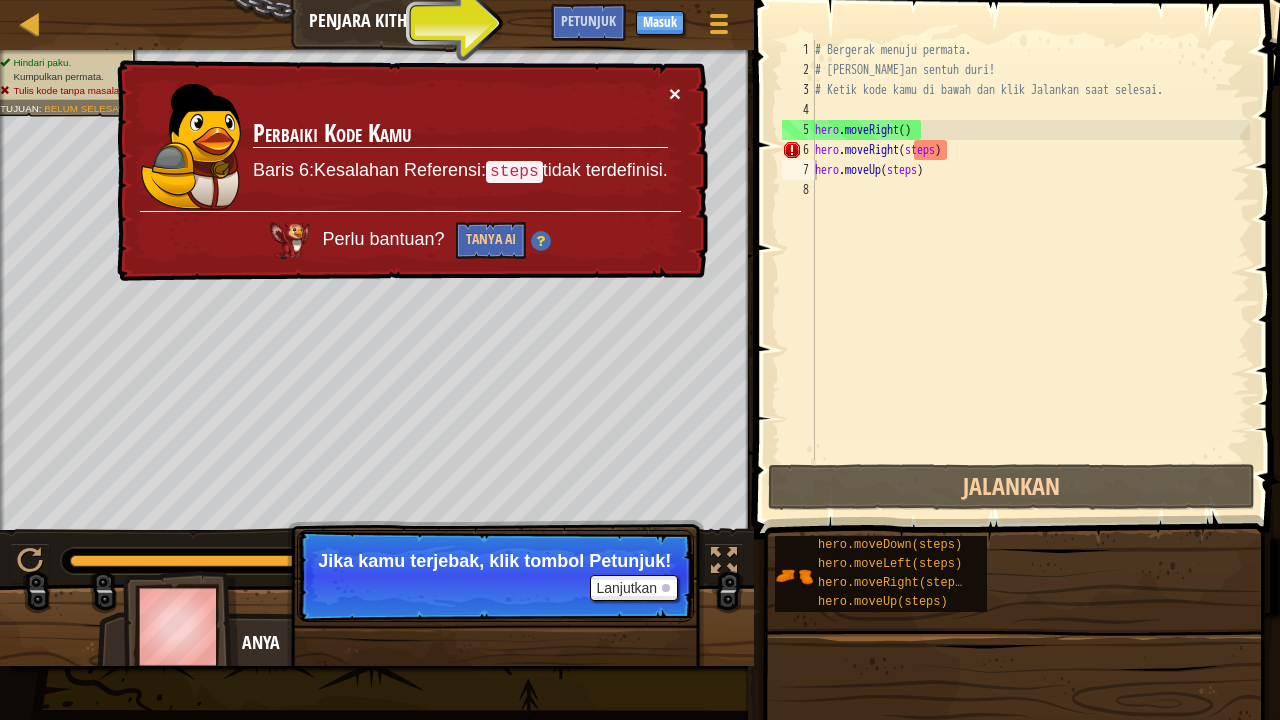 click on "×" at bounding box center [675, 93] 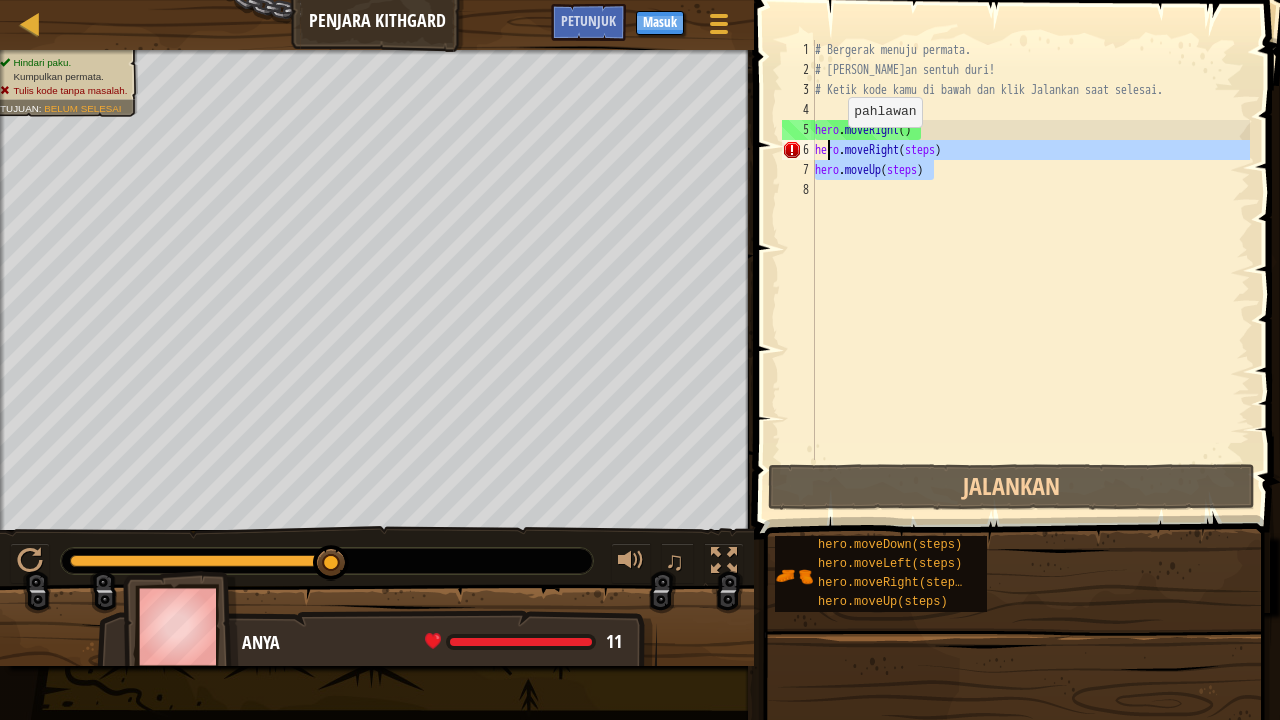 drag, startPoint x: 936, startPoint y: 172, endPoint x: 831, endPoint y: 146, distance: 108.17116 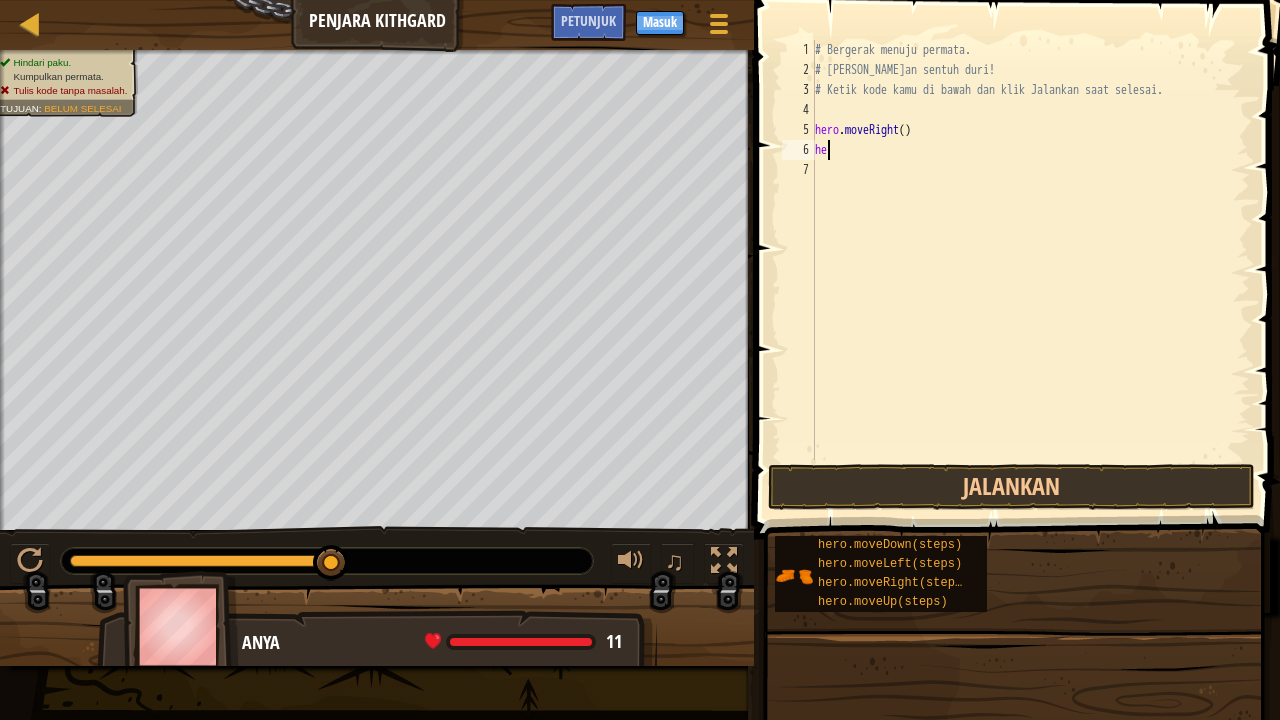 type on "h" 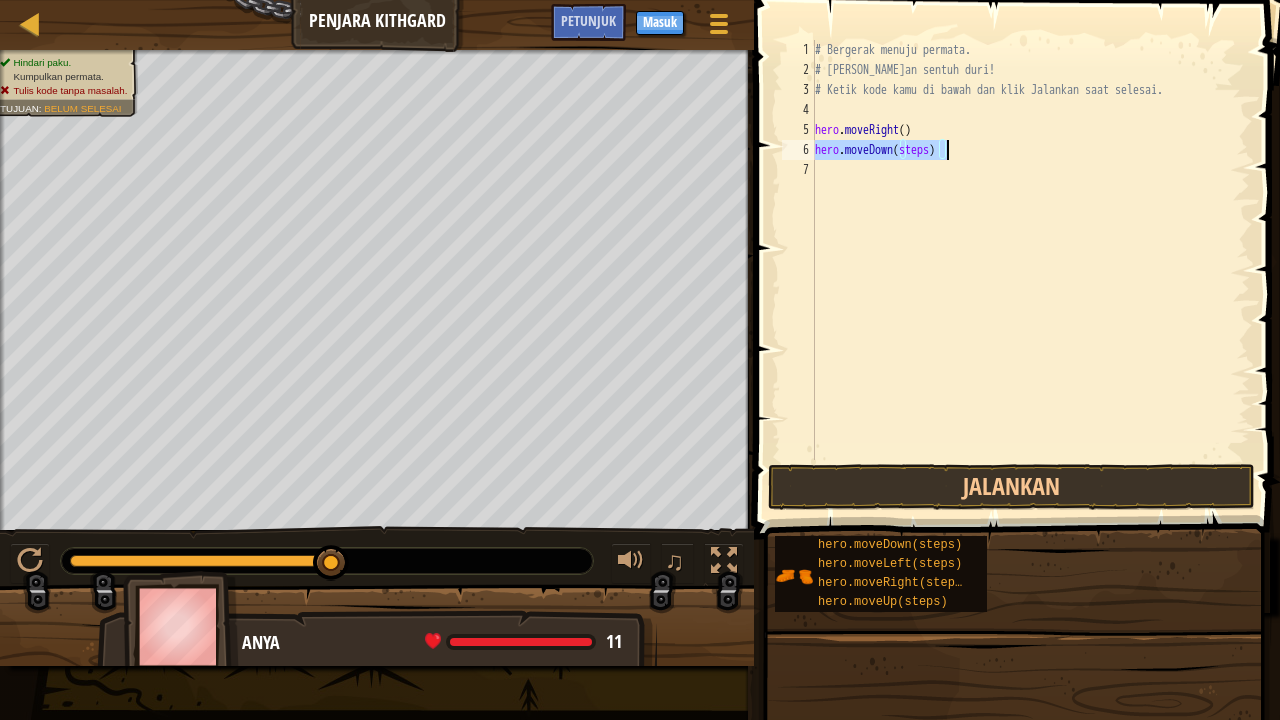 click on "# Bergerak menuju permata. # [PERSON_NAME]an sentuh duri! # Ketik kode kamu di bawah dan klik Jalankan saat selesai. hero . moveRight ( ) hero . moveDown ( steps )" at bounding box center (1030, 250) 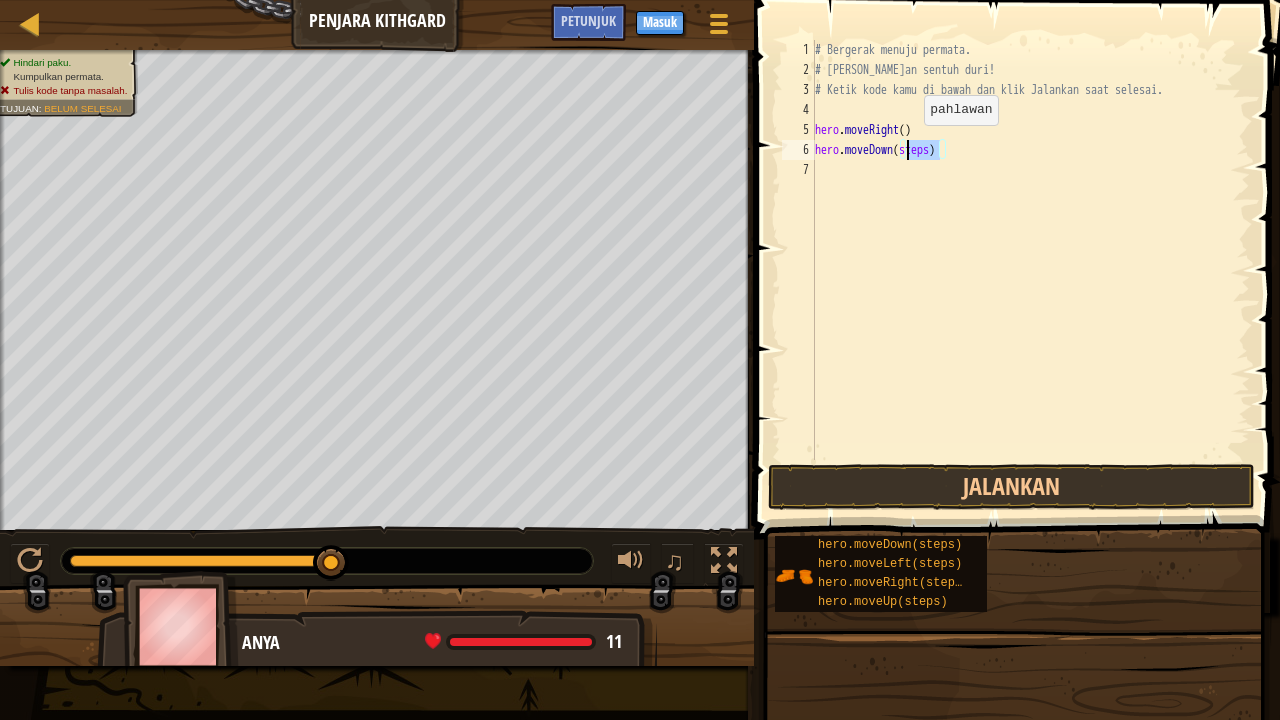 drag, startPoint x: 940, startPoint y: 153, endPoint x: 907, endPoint y: 144, distance: 34.20526 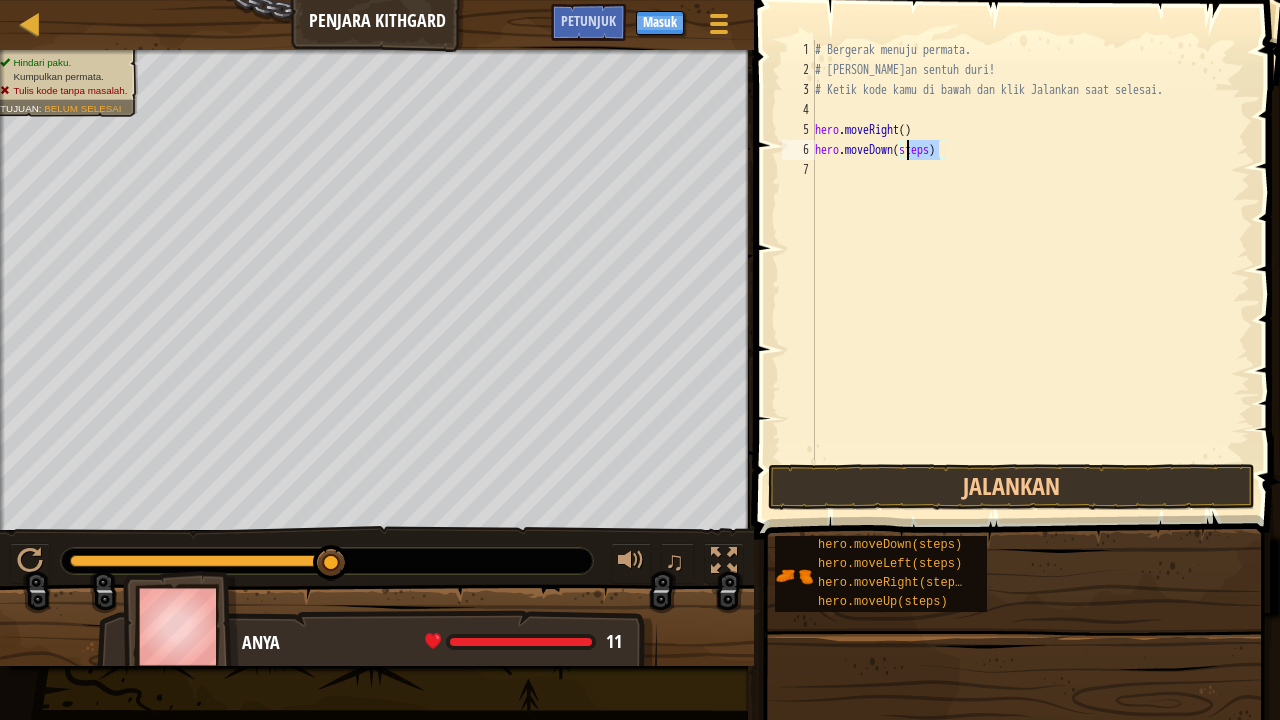 scroll, scrollTop: 9, scrollLeft: 8, axis: both 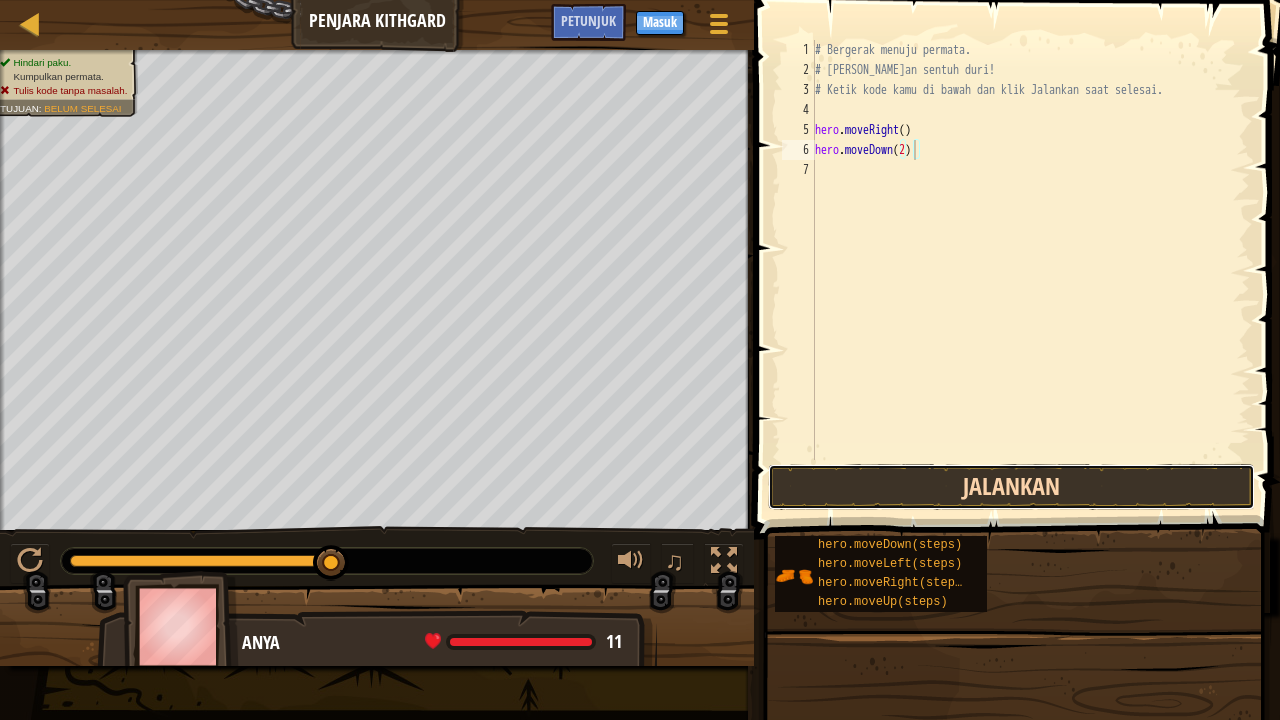 click on "Jalankan" at bounding box center [1011, 487] 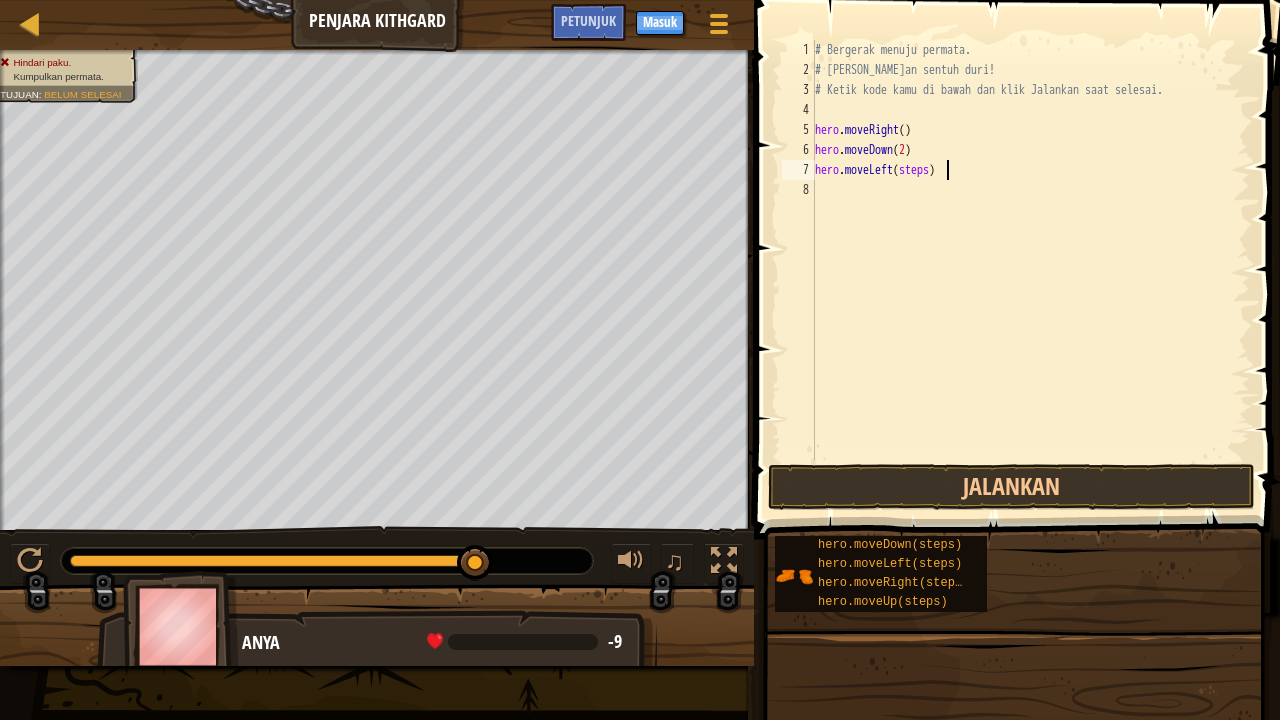 click on "# Bergerak menuju permata. # [PERSON_NAME]an sentuh duri! # Ketik kode kamu di bawah dan klik Jalankan saat selesai. hero . moveRight ( ) hero . moveDown ( 2 ) hero . moveLeft ( steps )" at bounding box center [1030, 270] 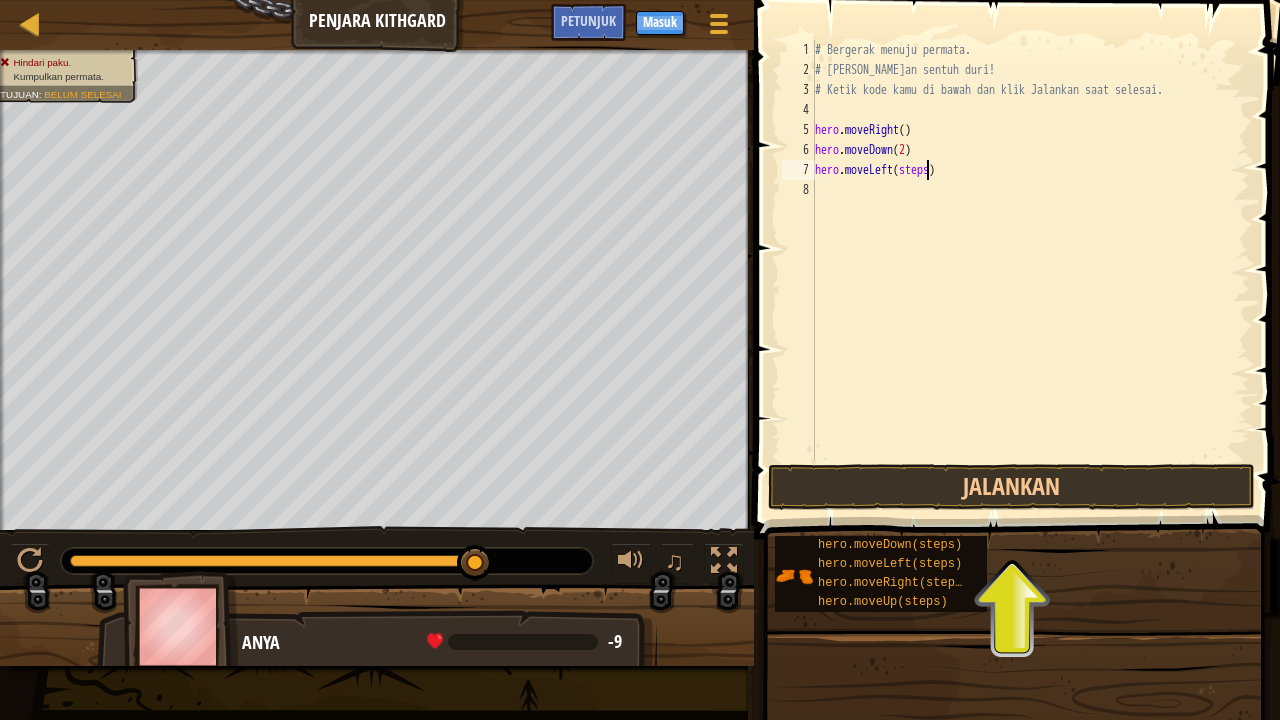 click on "# Bergerak menuju permata. # [PERSON_NAME]an sentuh duri! # Ketik kode kamu di bawah dan klik Jalankan saat selesai. hero . moveRight ( ) hero . moveDown ( 2 ) hero . moveLeft ( steps )" at bounding box center [1030, 270] 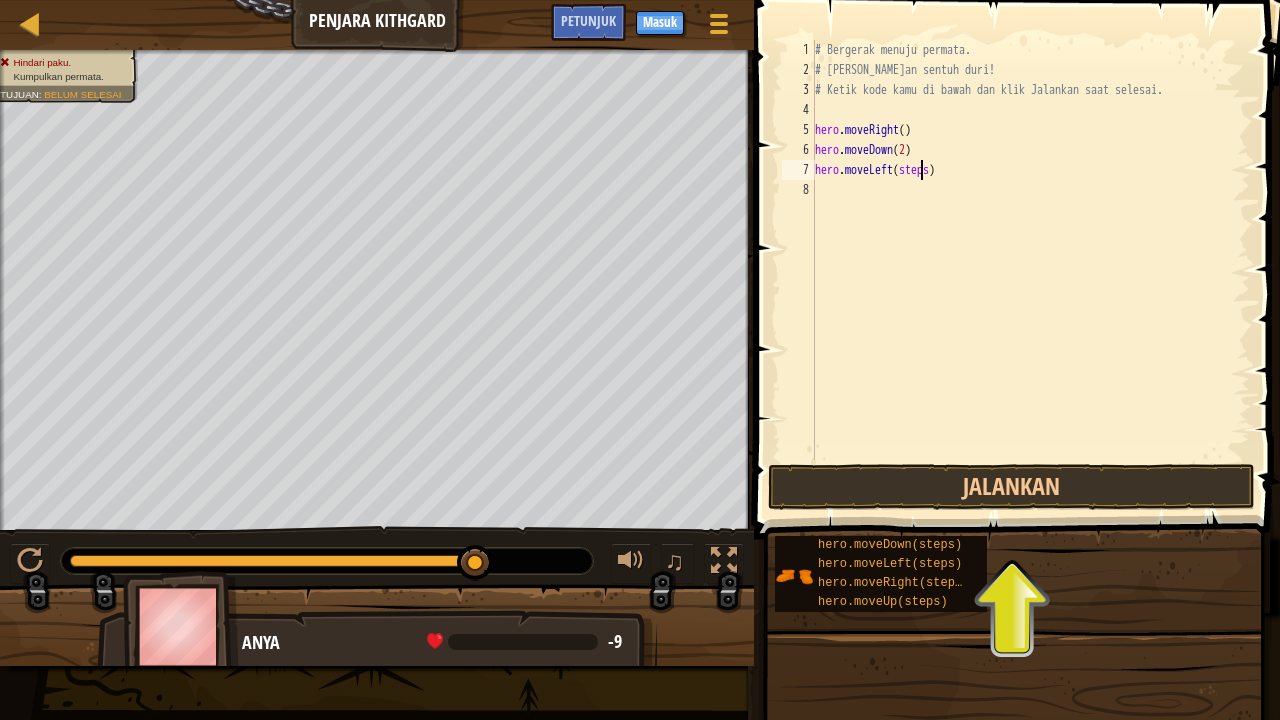 click on "# Bergerak menuju permata. # [PERSON_NAME]an sentuh duri! # Ketik kode kamu di bawah dan klik Jalankan saat selesai. hero . moveRight ( ) hero . moveDown ( 2 ) hero . moveLeft ( steps )" at bounding box center [1030, 270] 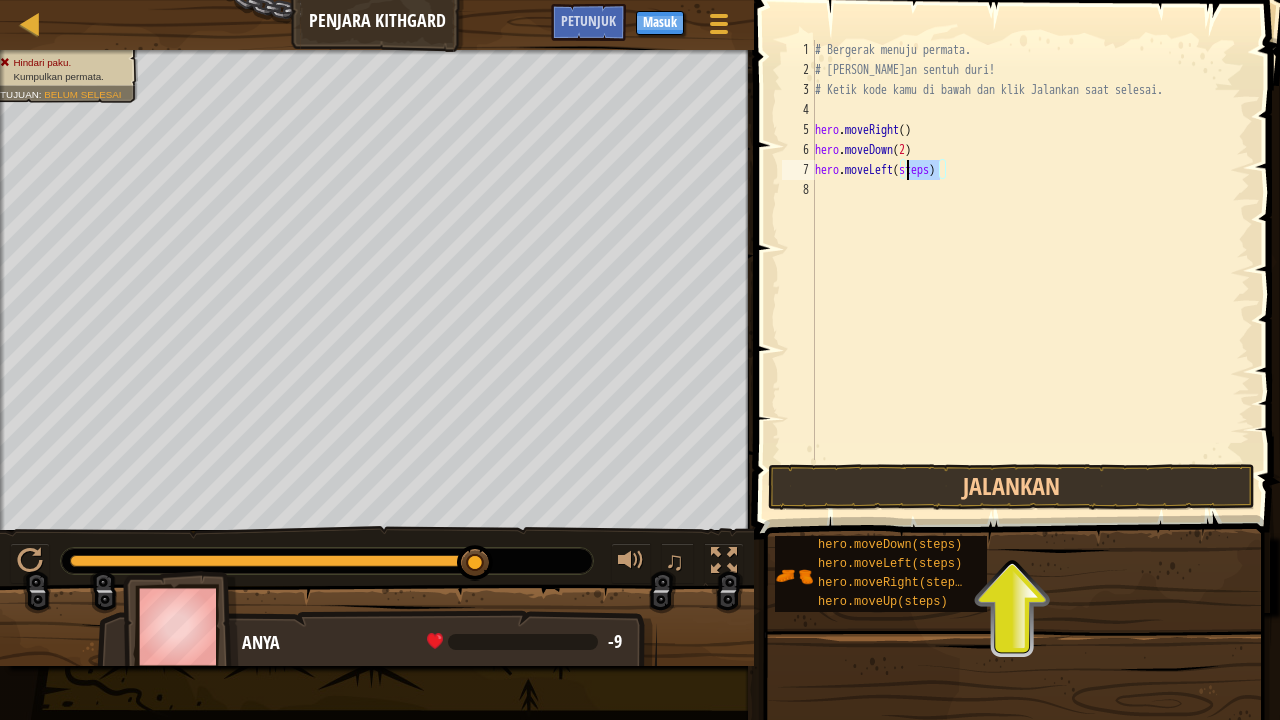 click on "# Bergerak menuju permata. # [PERSON_NAME]an sentuh duri! # Ketik kode kamu di bawah dan klik Jalankan saat selesai. hero . moveRight ( ) hero . moveDown ( 2 ) hero . moveLeft ( steps )" at bounding box center (1030, 270) 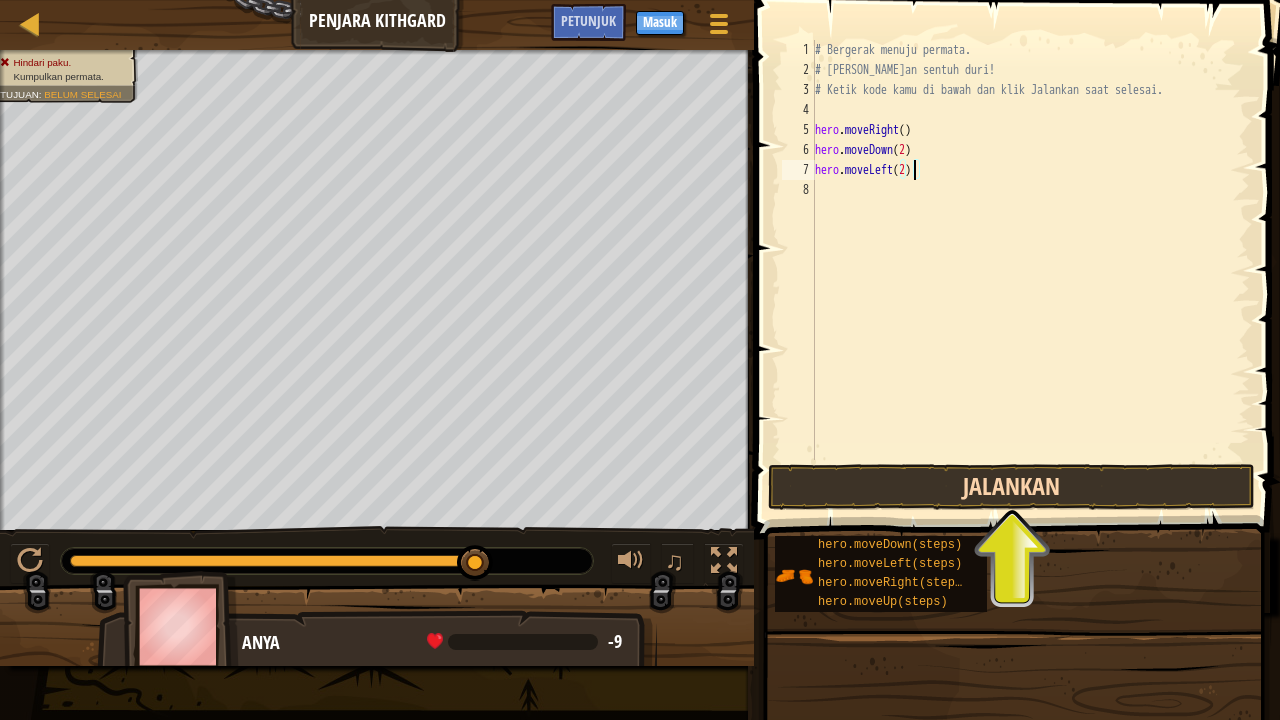 type on "hero.moveLeft(2)" 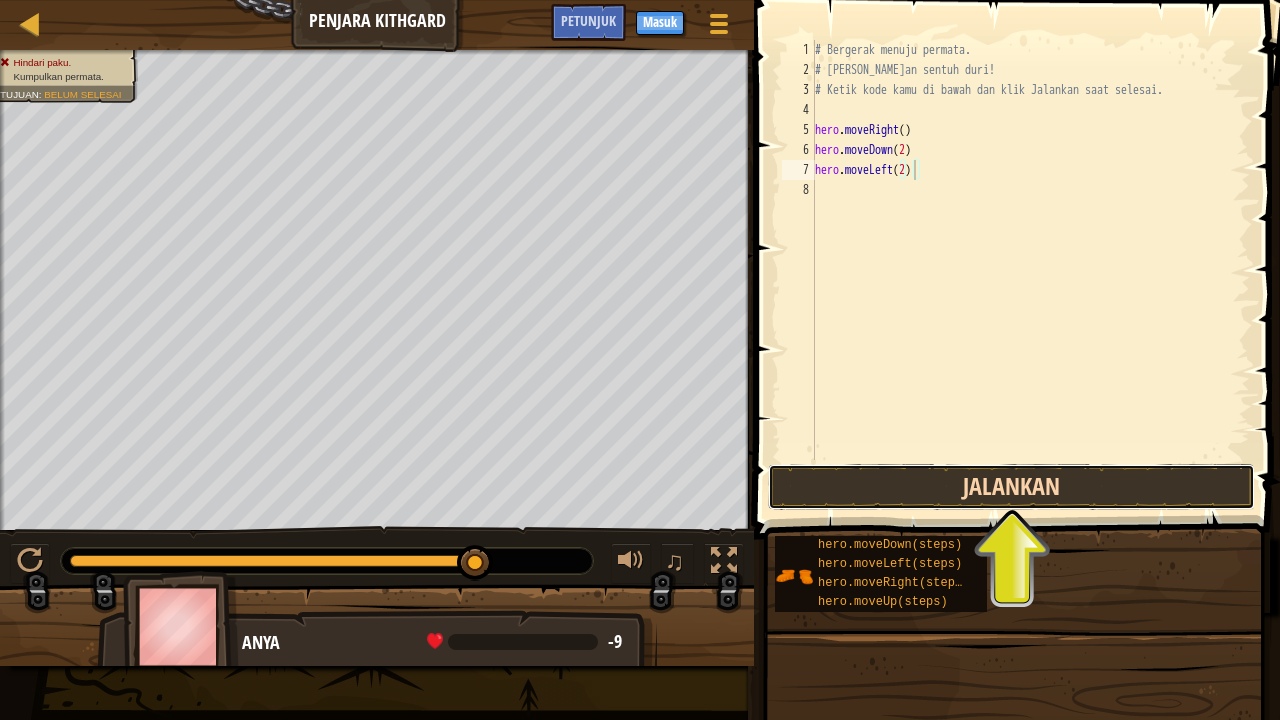 click on "Jalankan" at bounding box center [1011, 487] 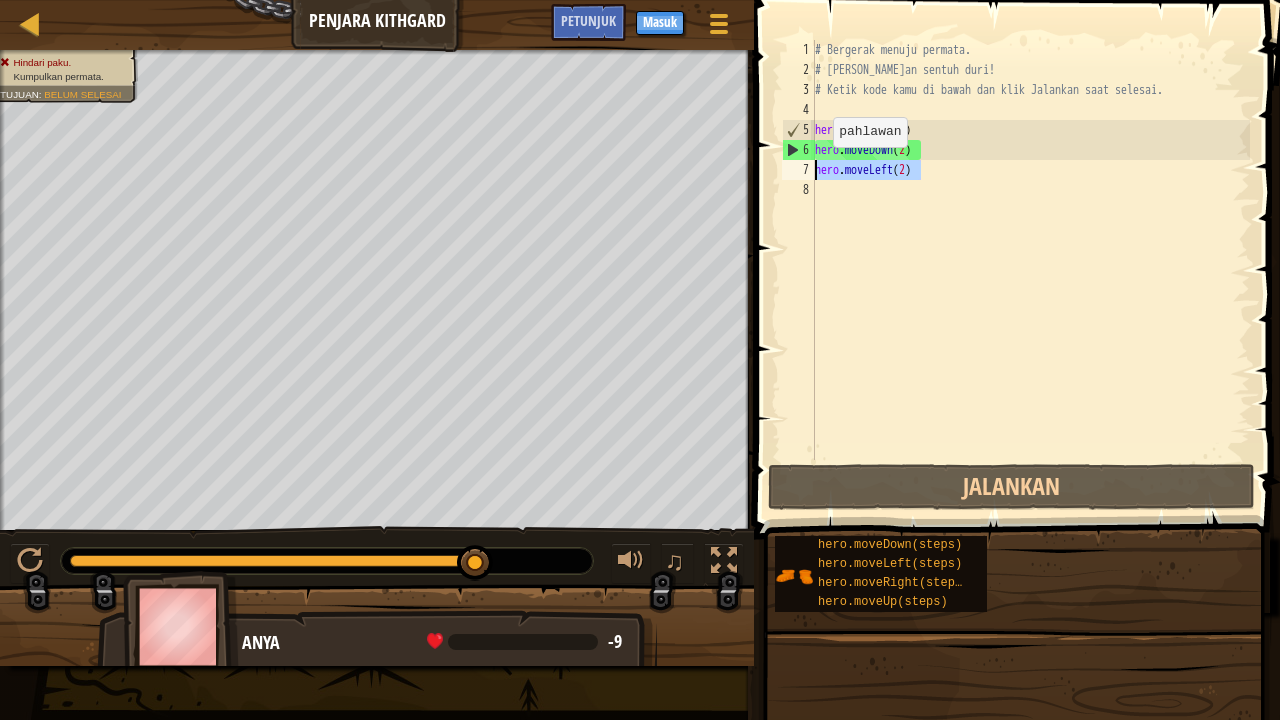 drag, startPoint x: 935, startPoint y: 168, endPoint x: 813, endPoint y: 169, distance: 122.0041 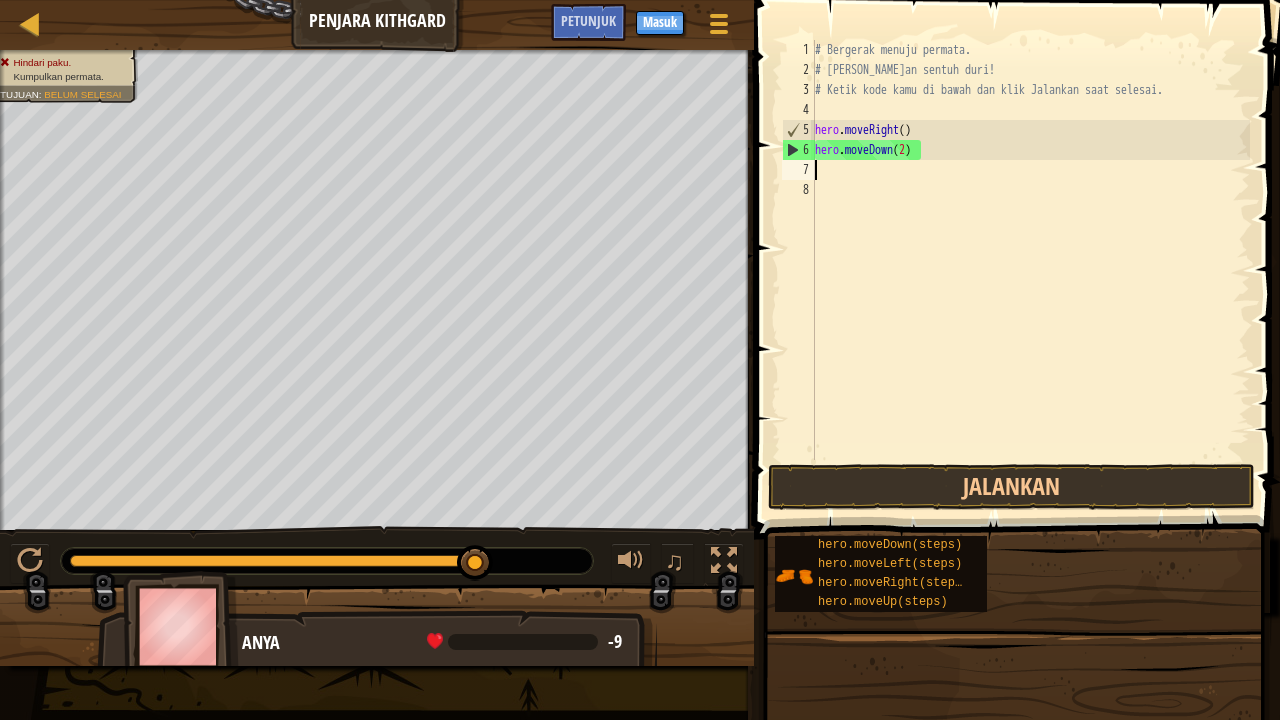 scroll, scrollTop: 9, scrollLeft: 0, axis: vertical 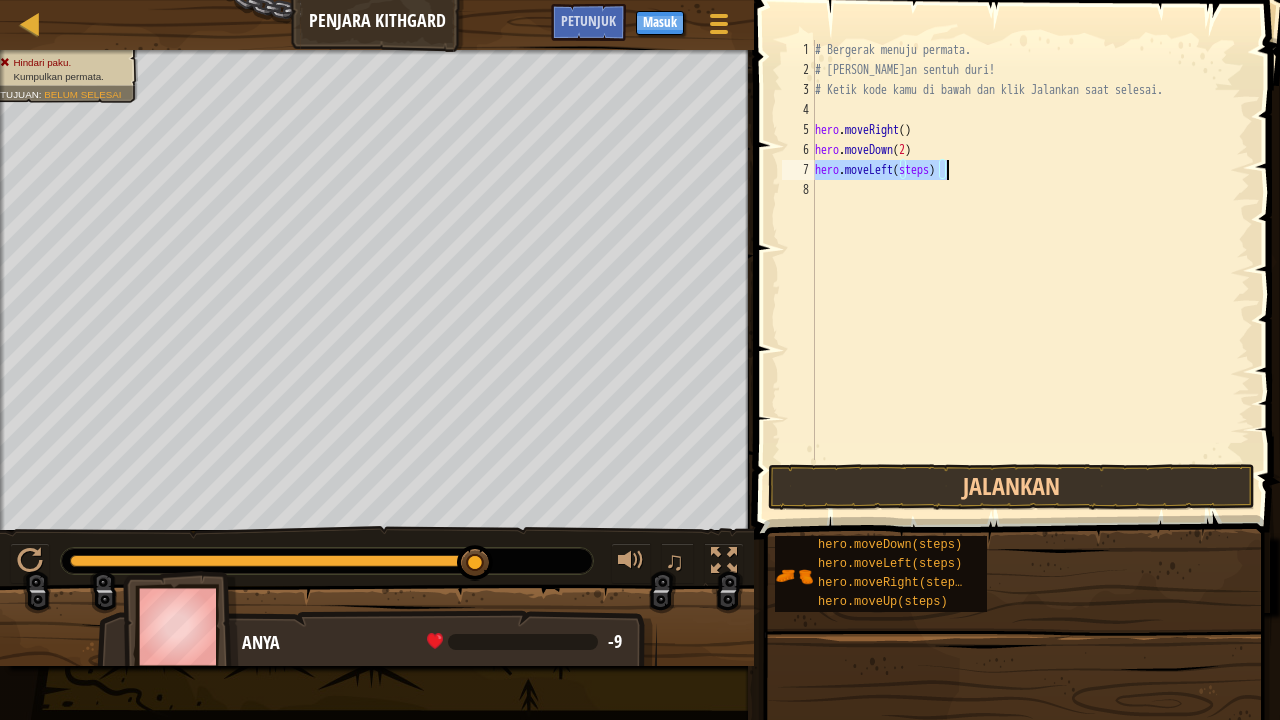 click on "# Bergerak menuju permata. # [PERSON_NAME]an sentuh duri! # Ketik kode kamu di bawah dan klik Jalankan saat selesai. hero . moveRight ( ) hero . moveDown ( 2 ) hero . moveLeft ( steps )" at bounding box center (1030, 250) 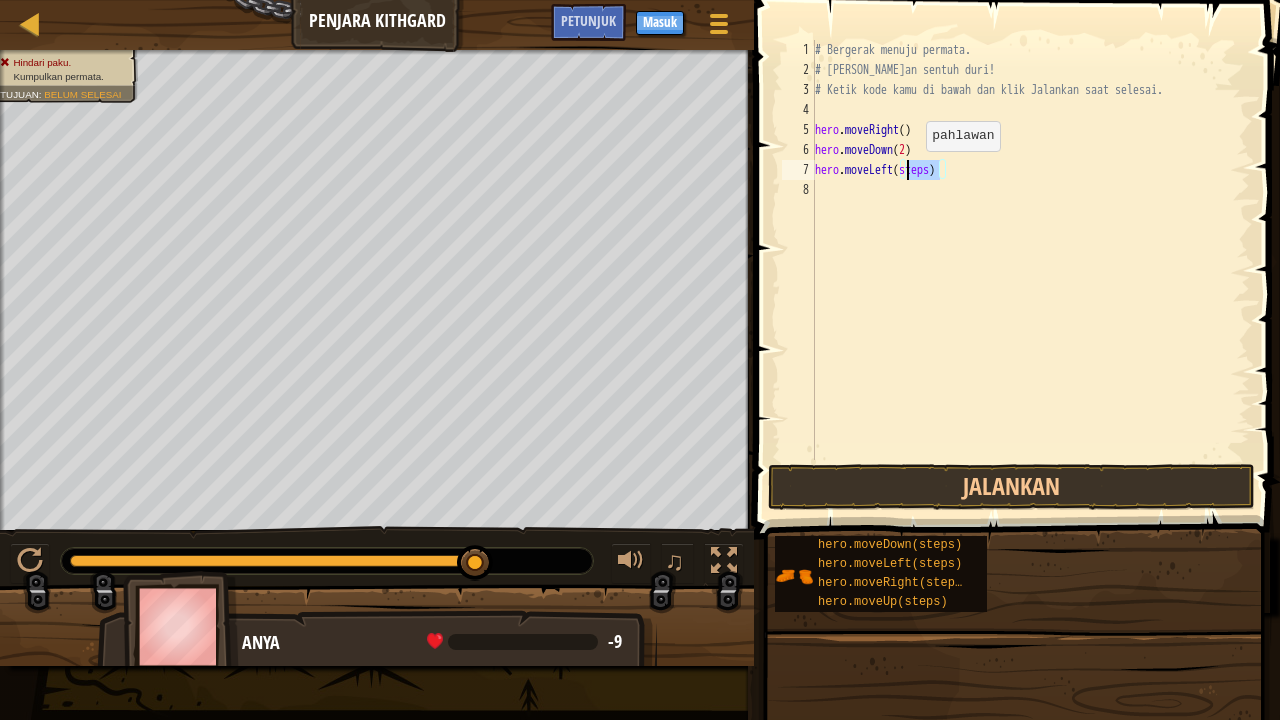 drag, startPoint x: 942, startPoint y: 168, endPoint x: 909, endPoint y: 170, distance: 33.06055 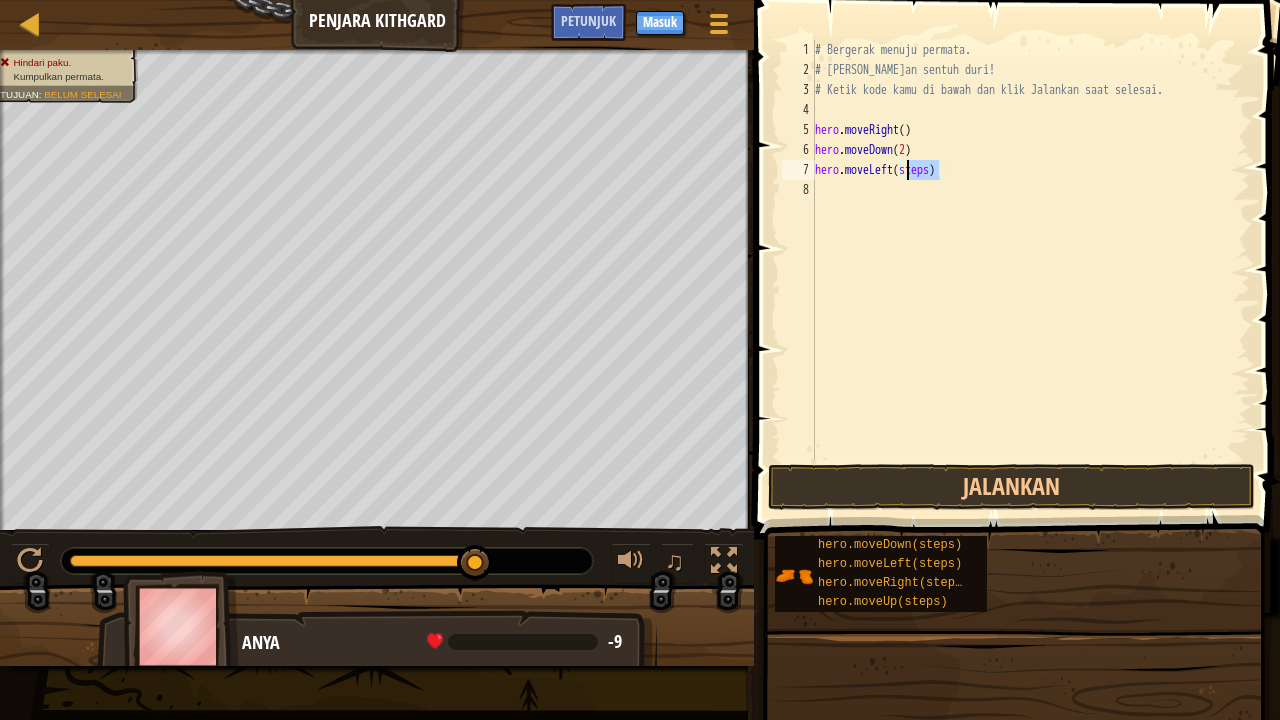 scroll, scrollTop: 9, scrollLeft: 8, axis: both 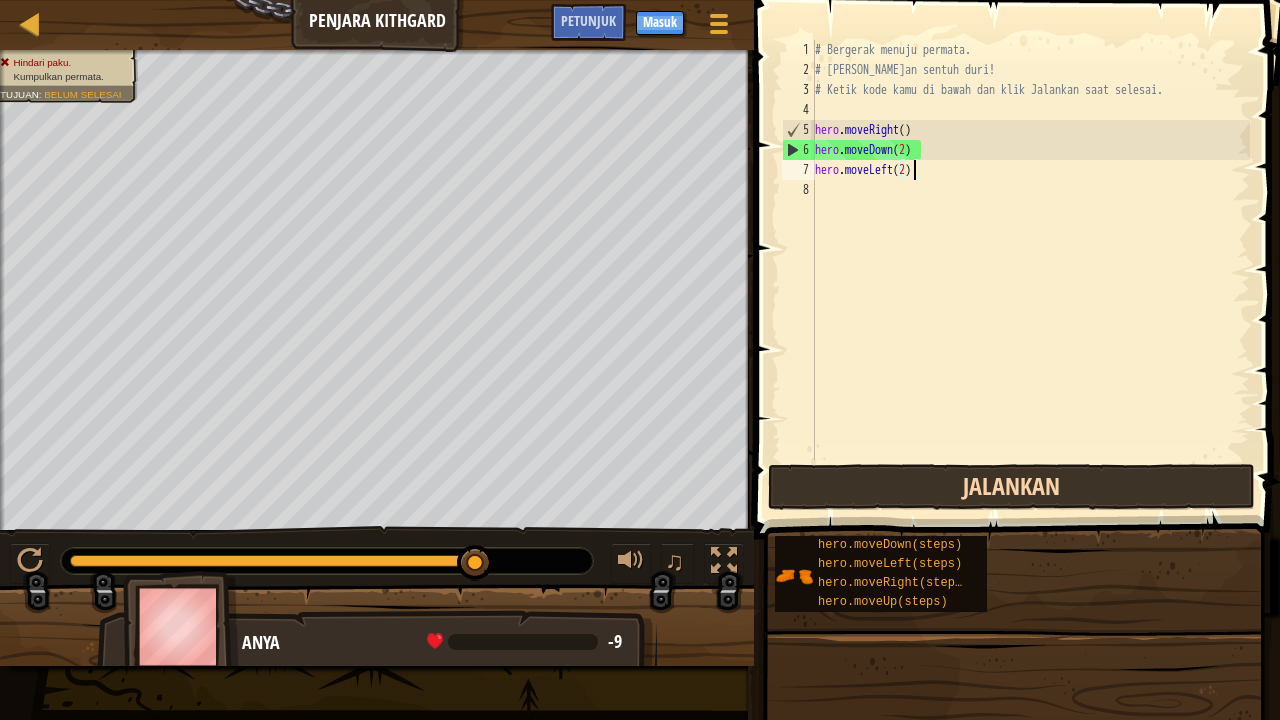 type on "hero.moveLeft(2)" 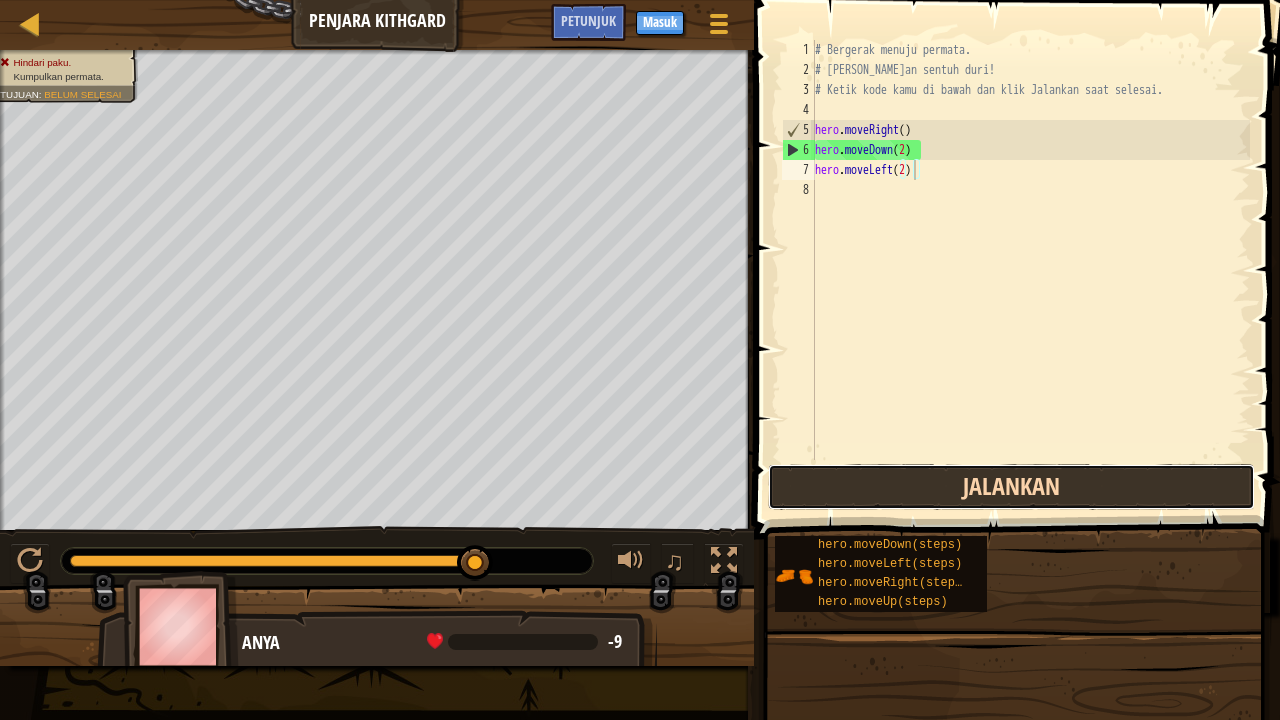 click on "Jalankan" at bounding box center (1011, 487) 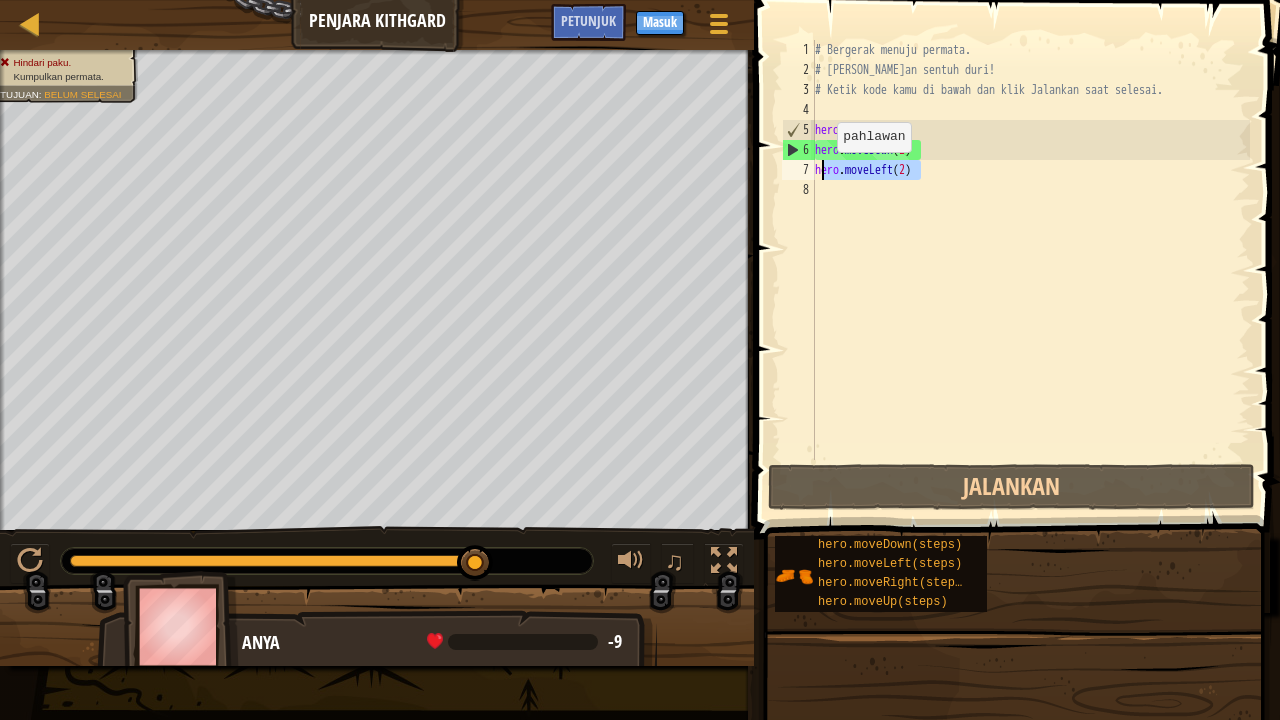 drag, startPoint x: 928, startPoint y: 170, endPoint x: 818, endPoint y: 172, distance: 110.01818 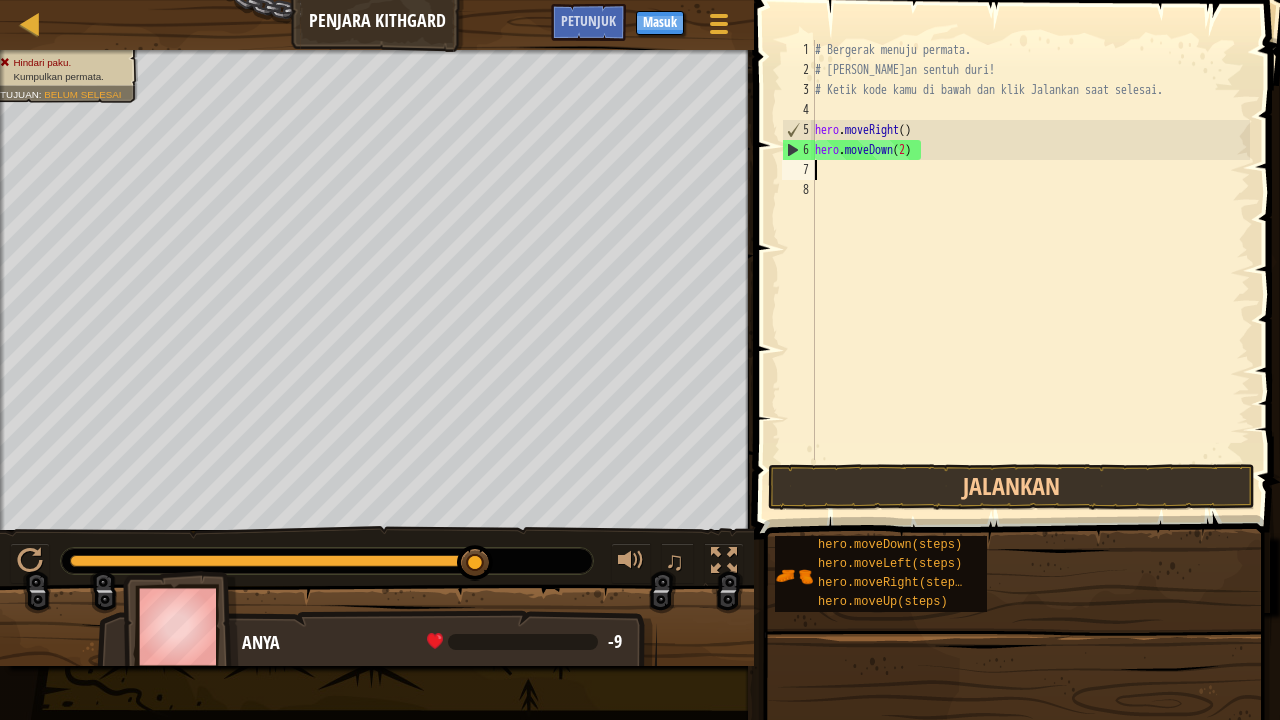scroll, scrollTop: 9, scrollLeft: 0, axis: vertical 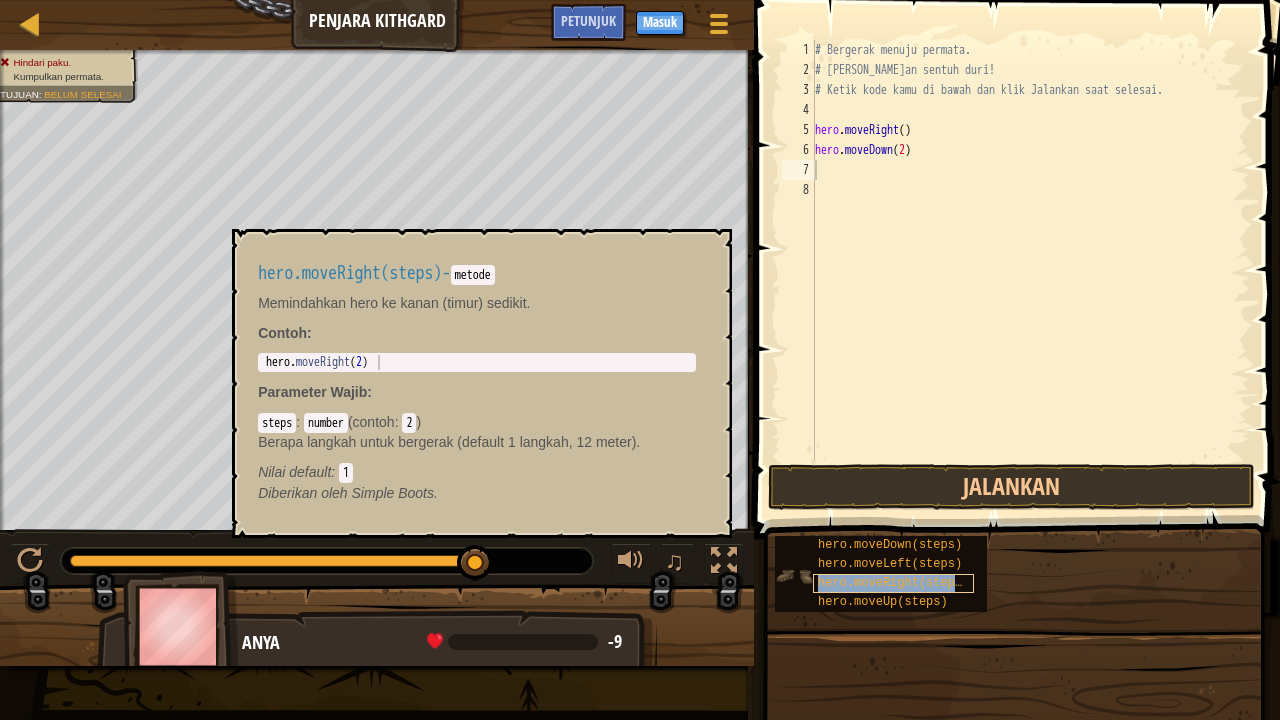 click on "hero.moveRight(steps)" at bounding box center [893, 583] 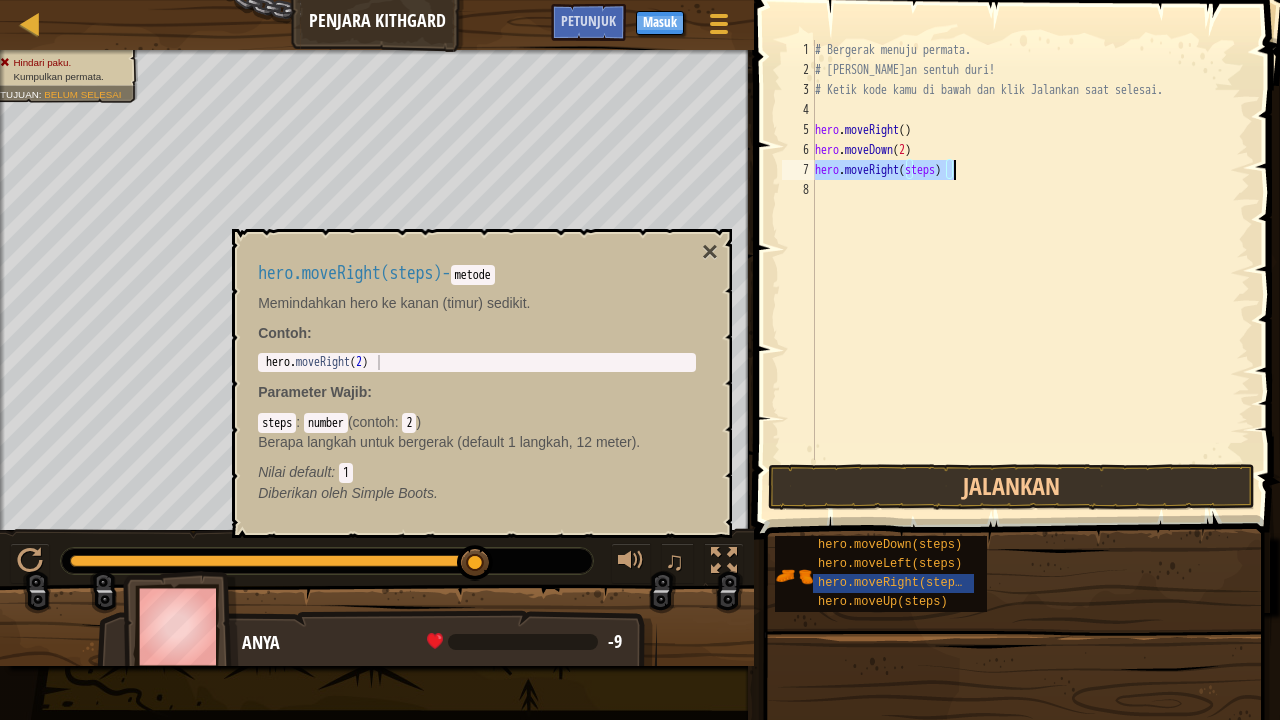 click on "# Bergerak menuju permata. # [PERSON_NAME]an sentuh duri! # Ketik kode kamu di bawah dan klik Jalankan saat selesai. hero . moveRight ( ) hero . moveDown ( 2 ) hero . moveRight ( steps )" at bounding box center (1030, 250) 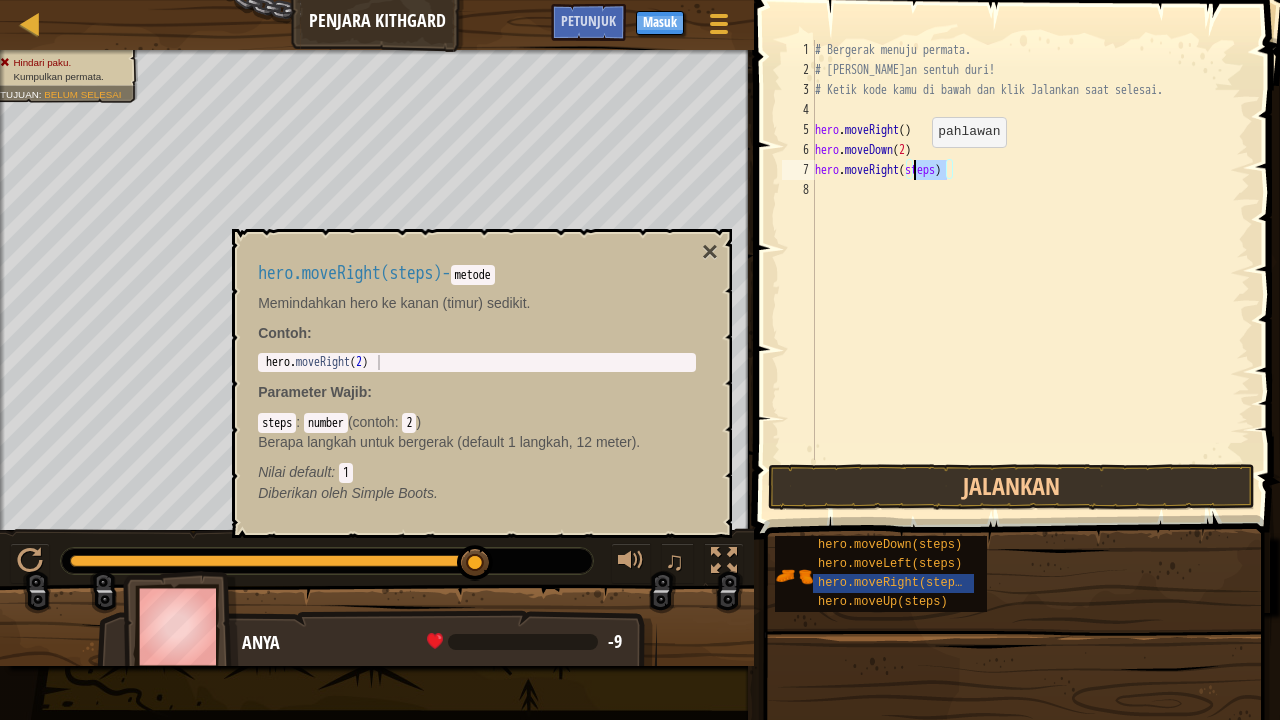 drag, startPoint x: 947, startPoint y: 170, endPoint x: 915, endPoint y: 167, distance: 32.140316 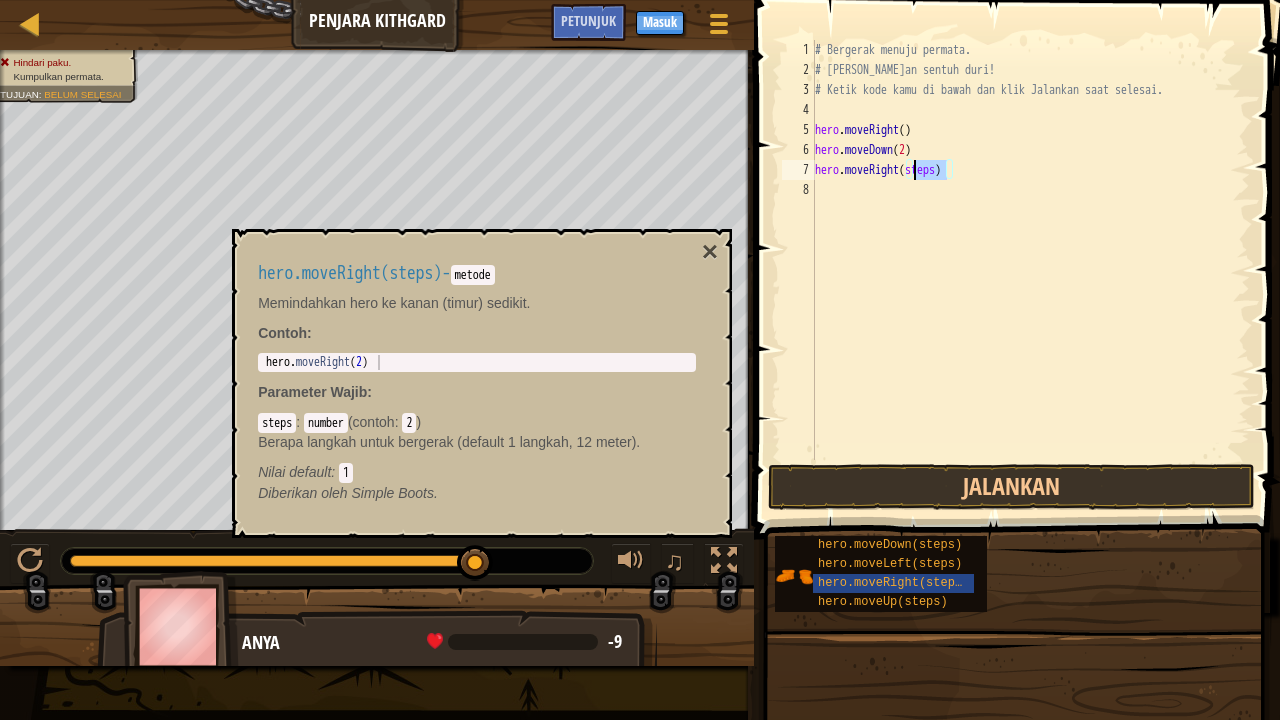 scroll, scrollTop: 9, scrollLeft: 8, axis: both 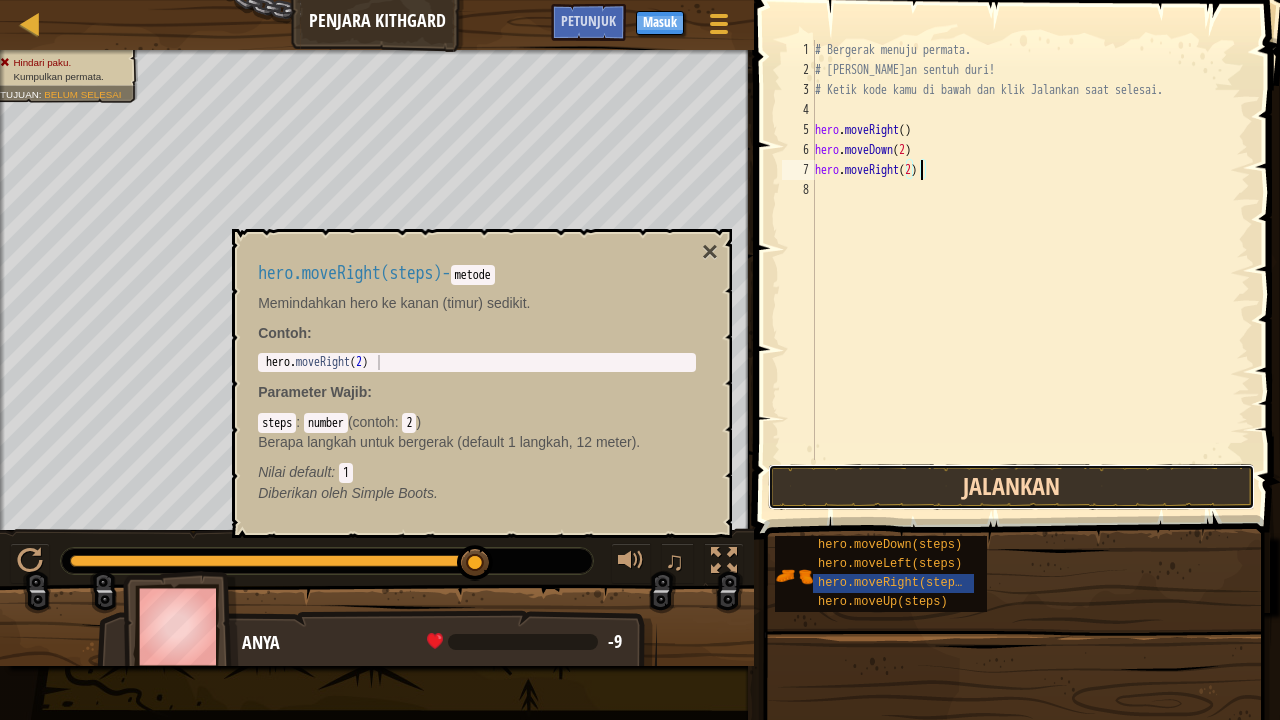 click on "Jalankan" at bounding box center [1011, 487] 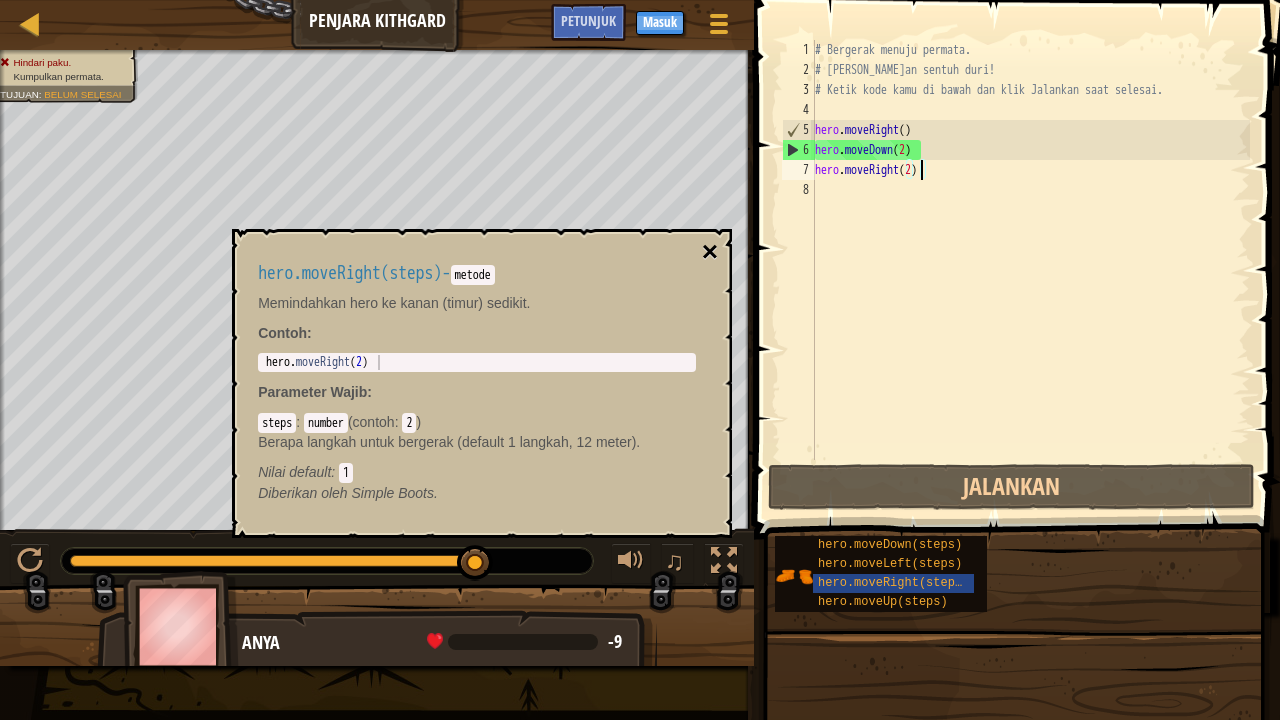 click on "×" at bounding box center [710, 252] 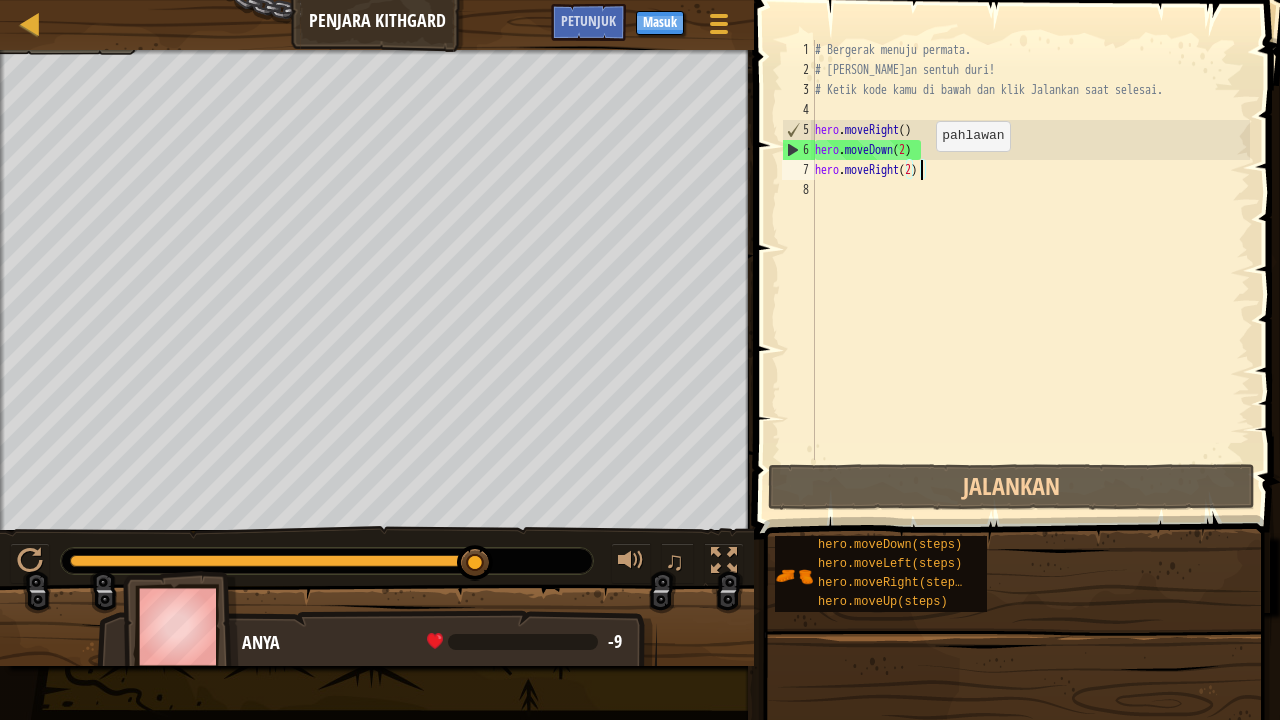 click on "# Bergerak menuju permata. # [PERSON_NAME]an sentuh duri! # Ketik kode kamu di bawah dan klik Jalankan saat selesai. hero . moveRight ( ) hero . moveDown ( 2 ) hero . moveRight ( 2 )" at bounding box center (1030, 270) 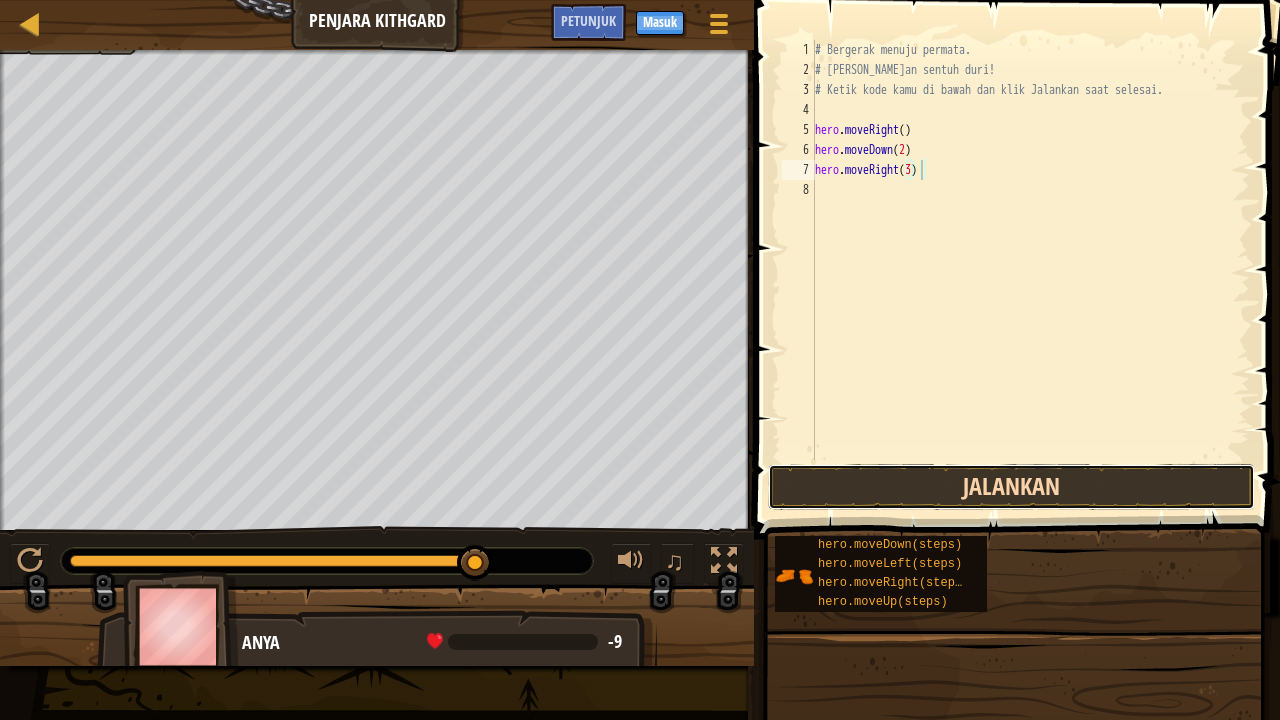 click on "Jalankan" at bounding box center [1011, 487] 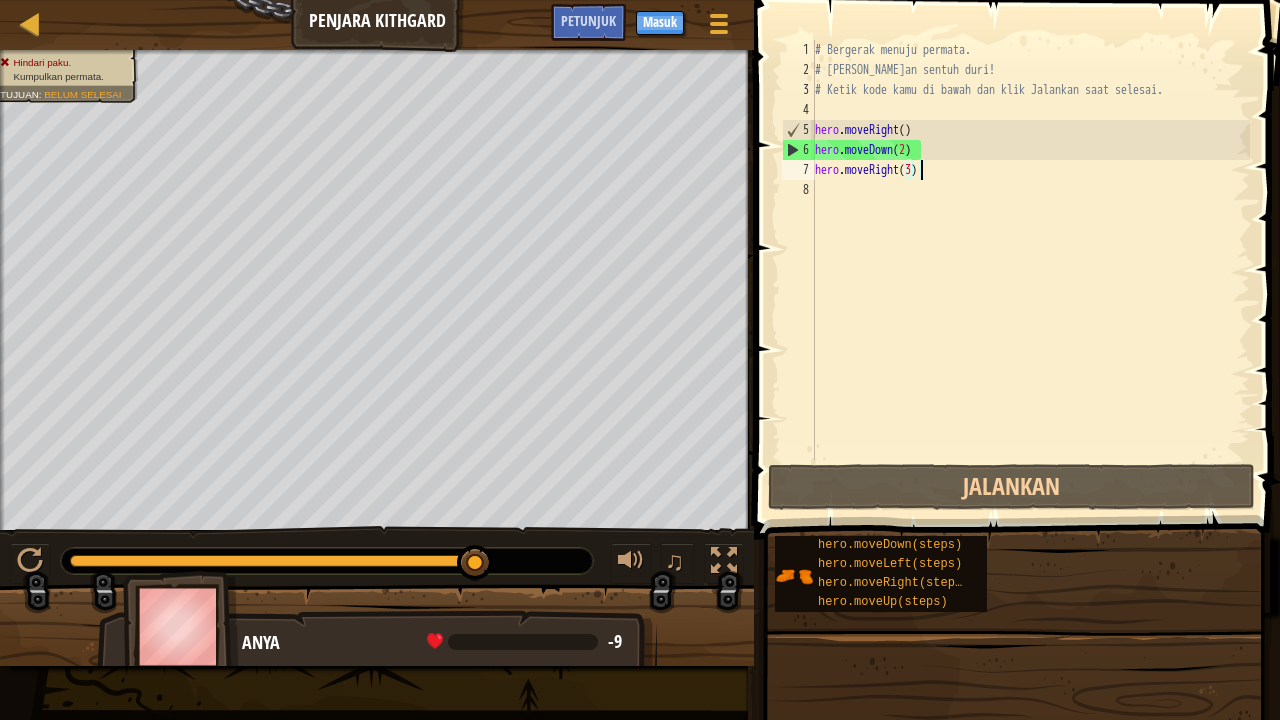type on "hero.moveRight()" 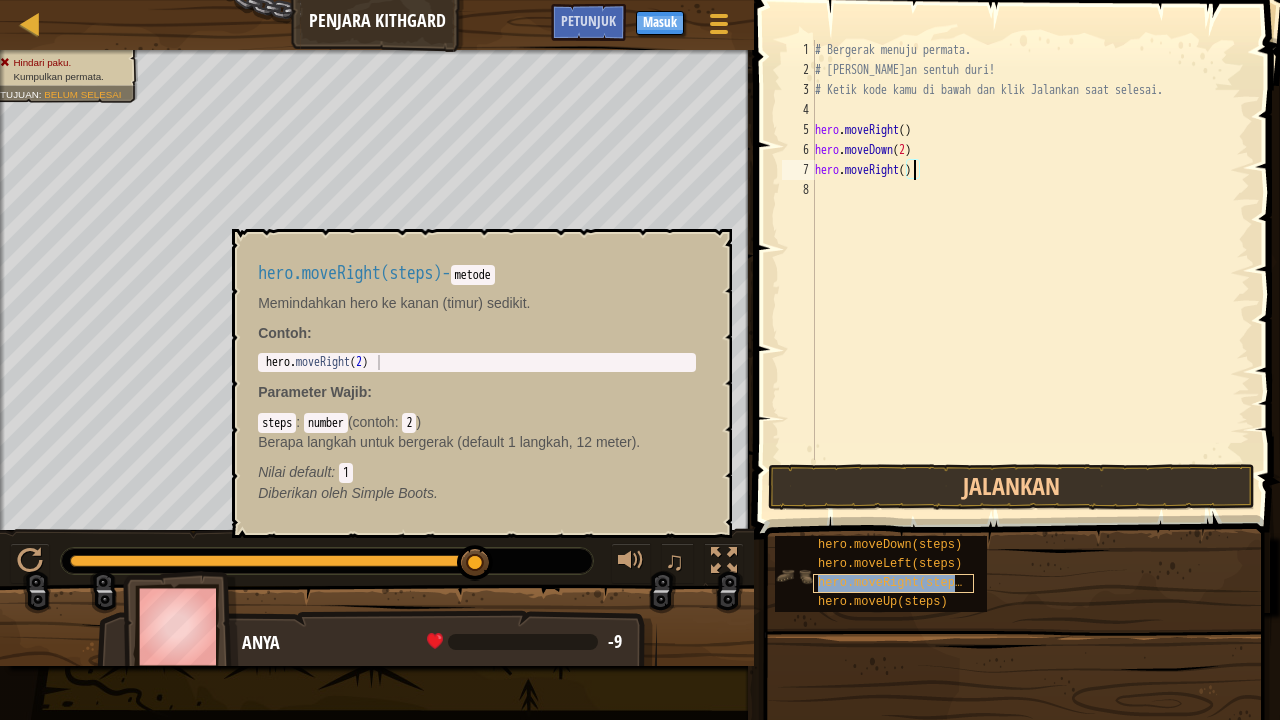 click on "hero.moveRight(steps)" at bounding box center [893, 583] 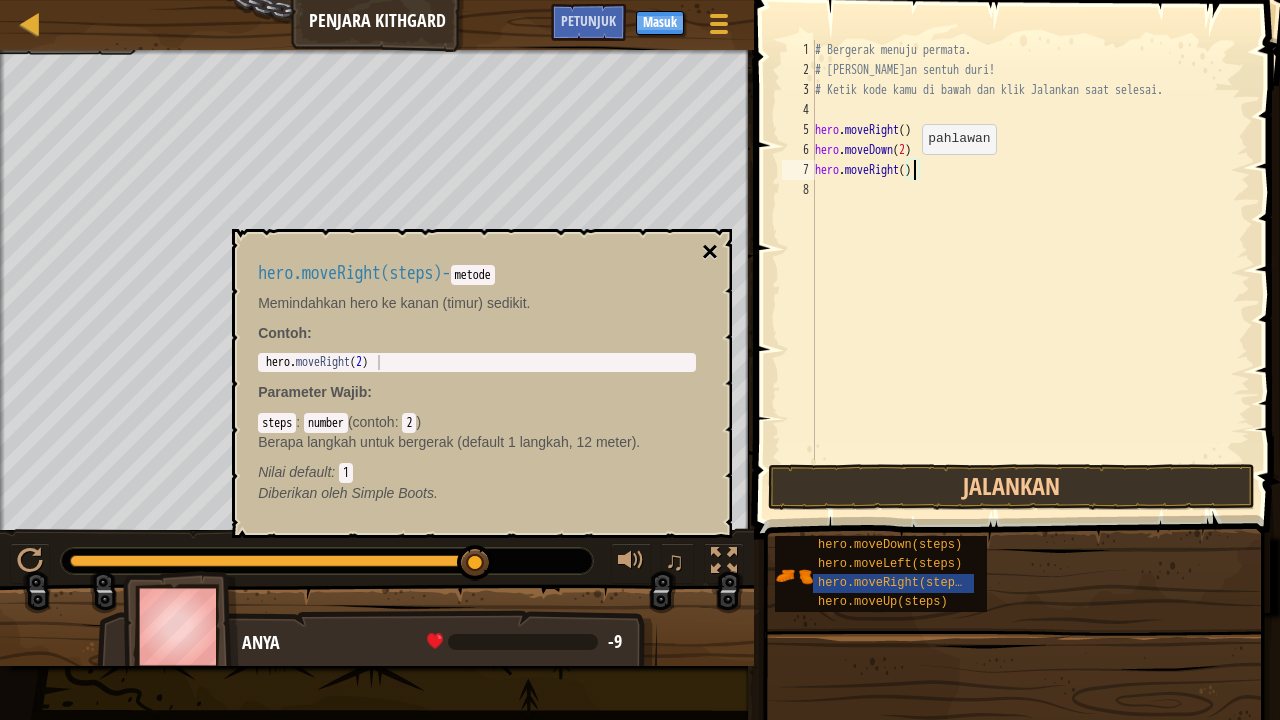 click on "×" at bounding box center (710, 252) 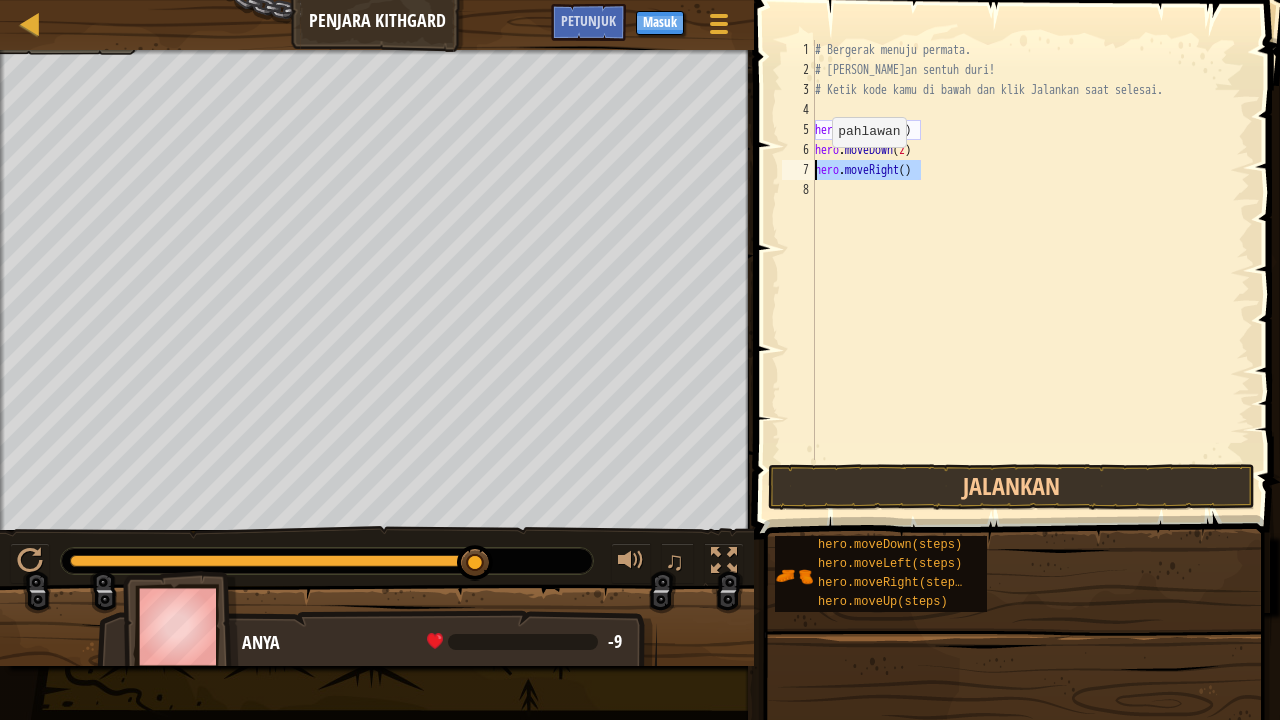drag, startPoint x: 930, startPoint y: 171, endPoint x: 808, endPoint y: 171, distance: 122 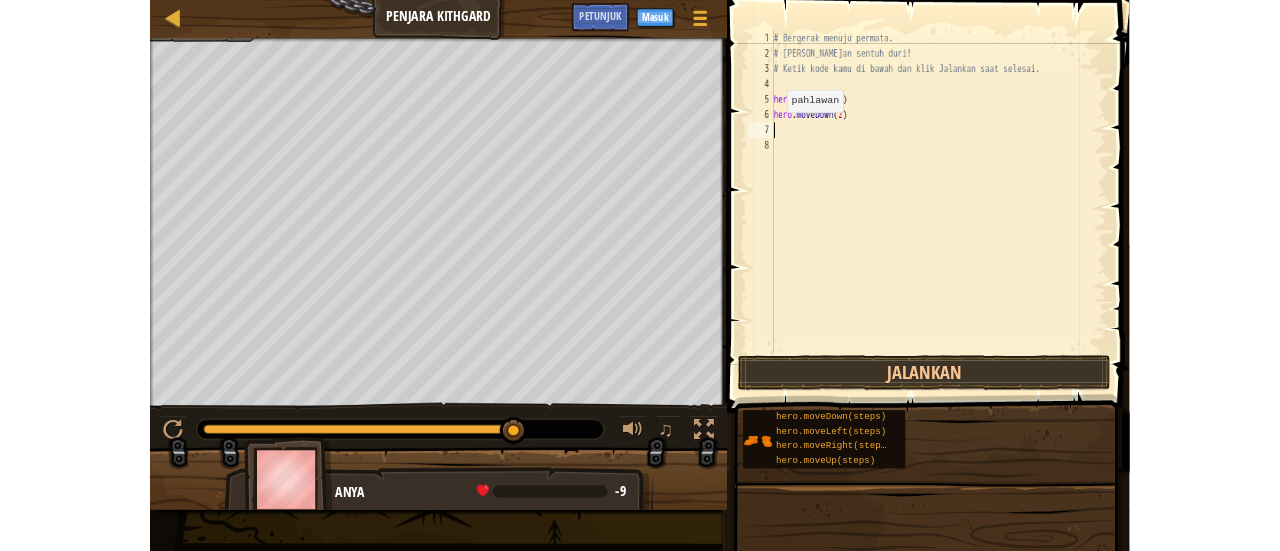 scroll, scrollTop: 9, scrollLeft: 0, axis: vertical 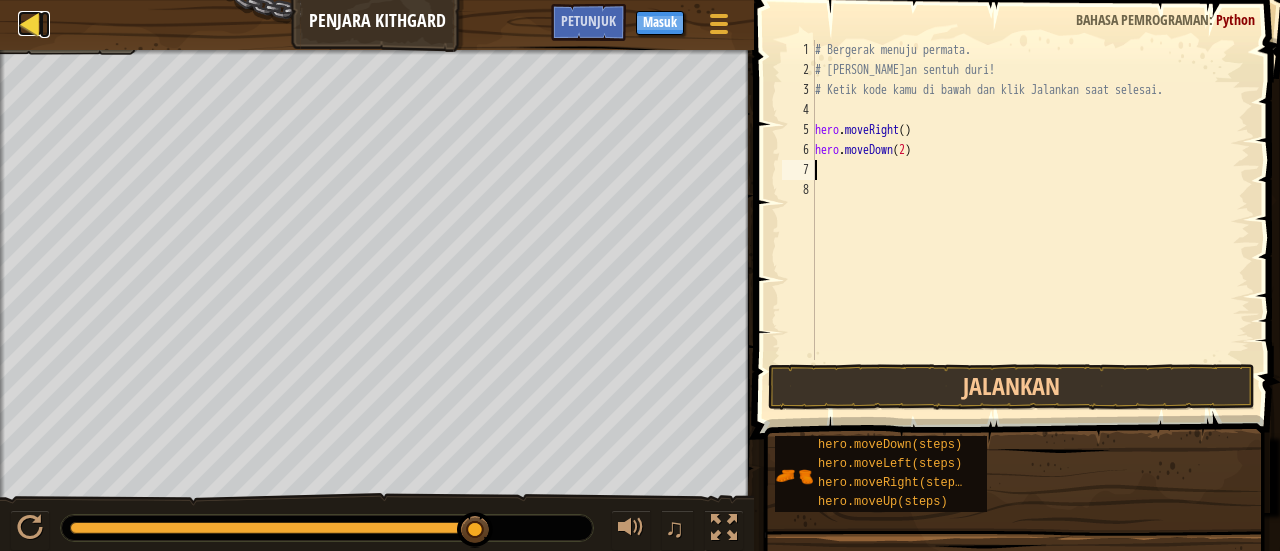 click at bounding box center (30, 23) 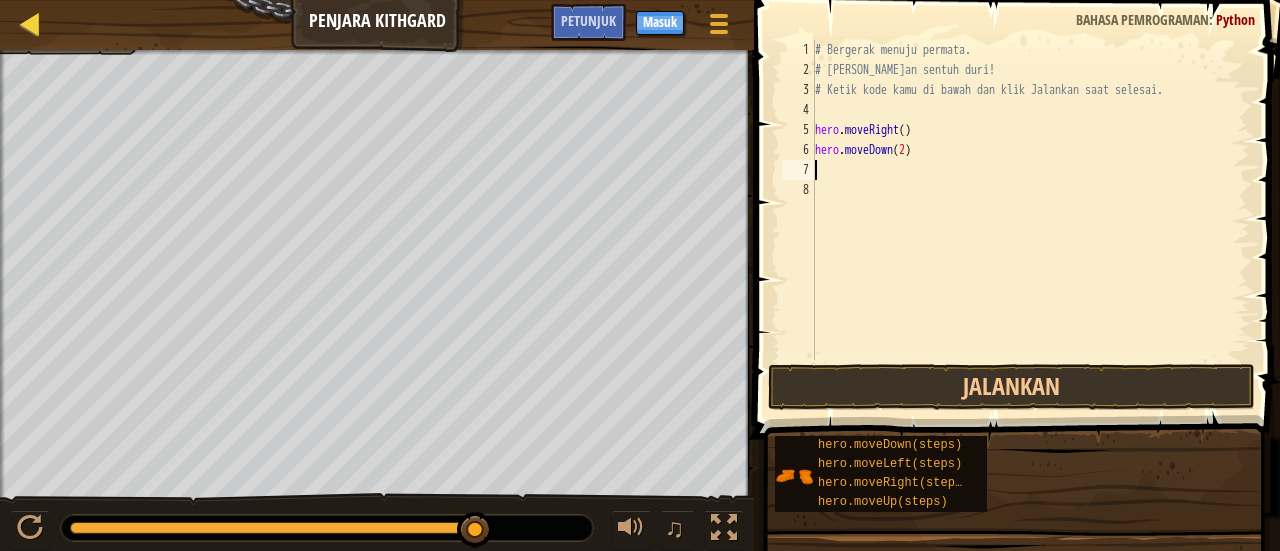 select on "id" 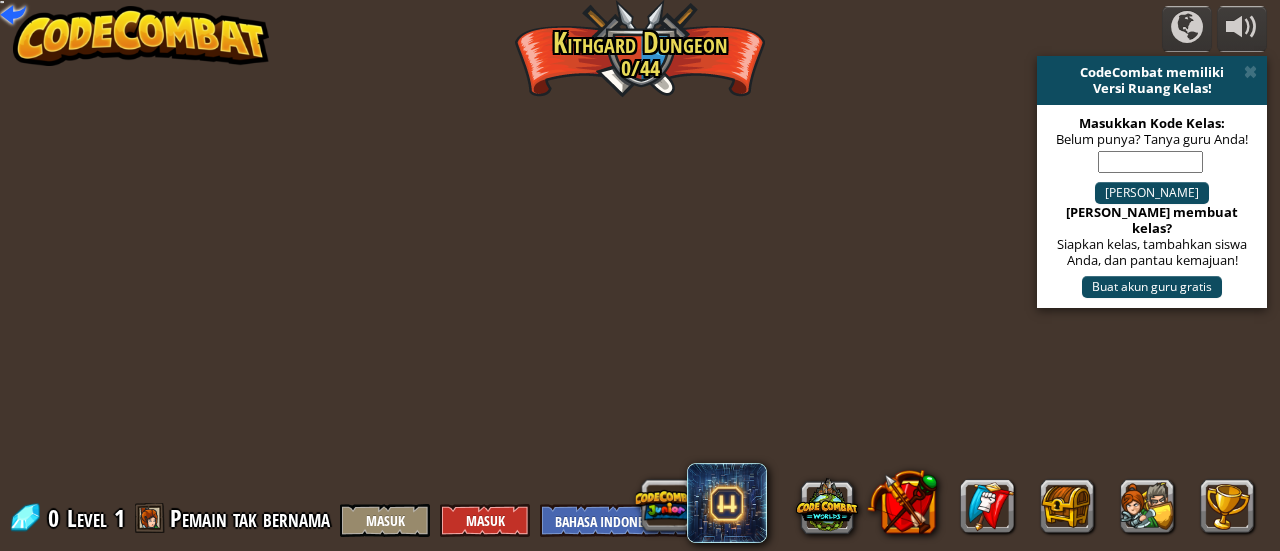 select on "id" 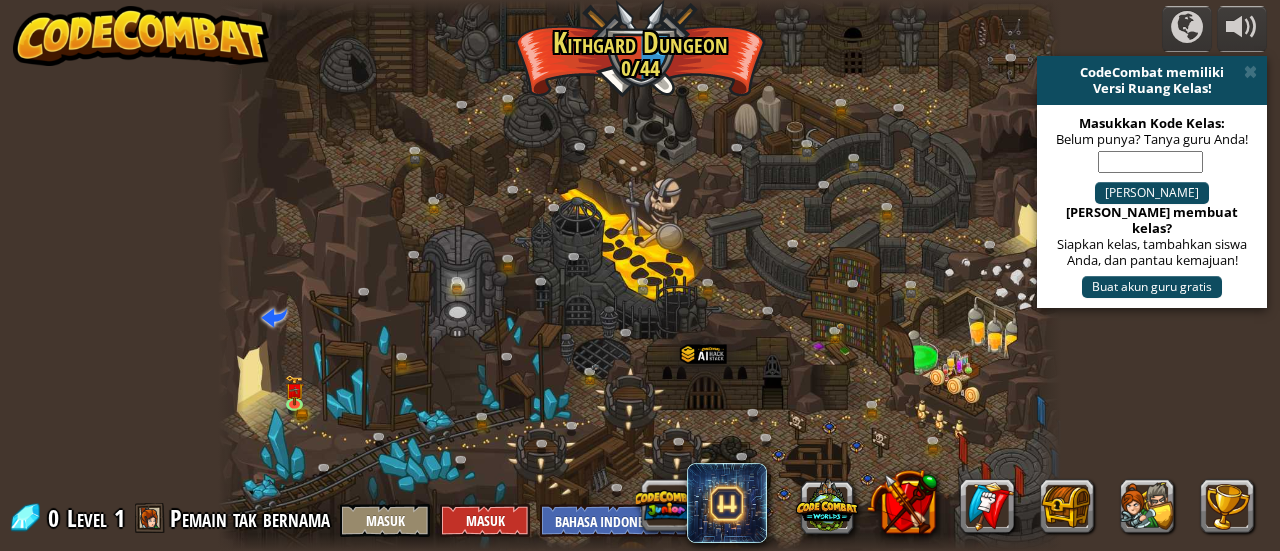 select on "id" 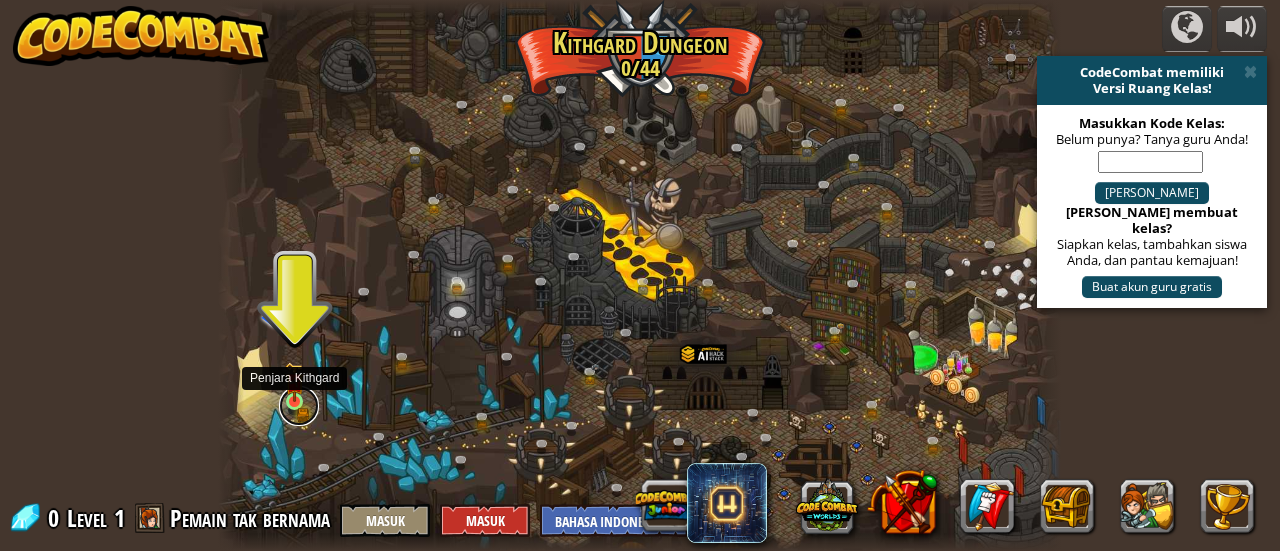 click at bounding box center (299, 406) 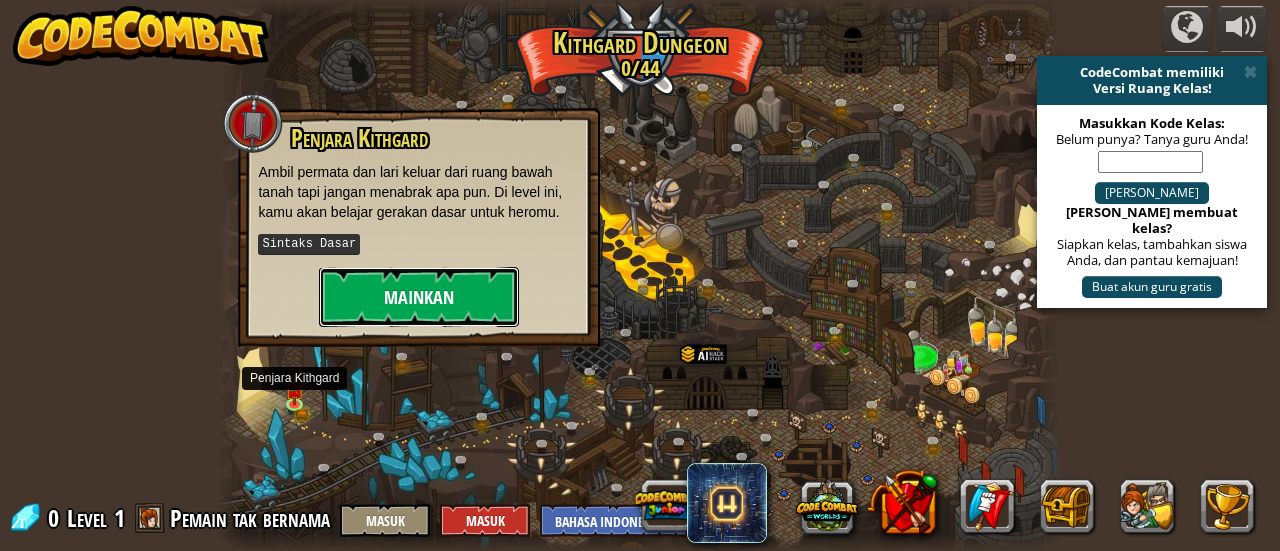 click on "Mainkan" at bounding box center [419, 297] 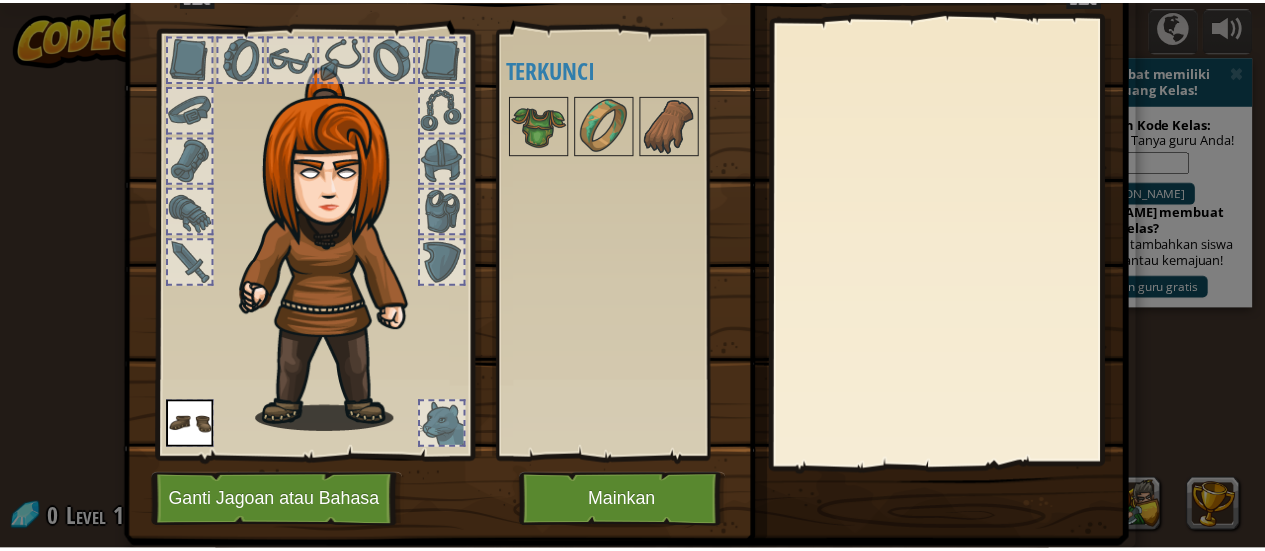 scroll, scrollTop: 138, scrollLeft: 0, axis: vertical 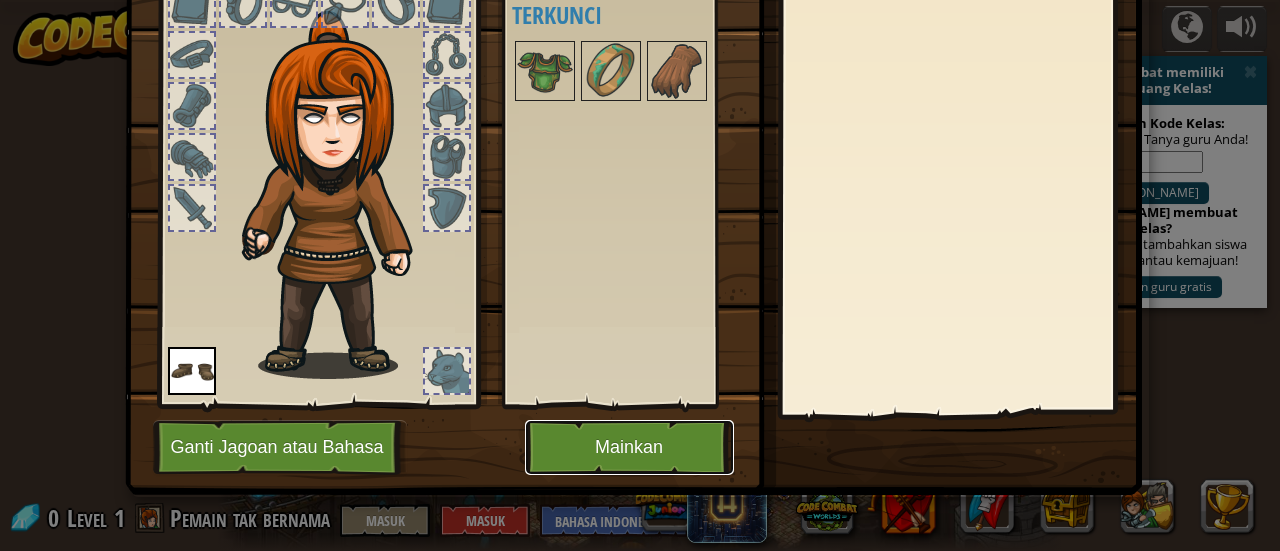 click on "Mainkan" at bounding box center (629, 447) 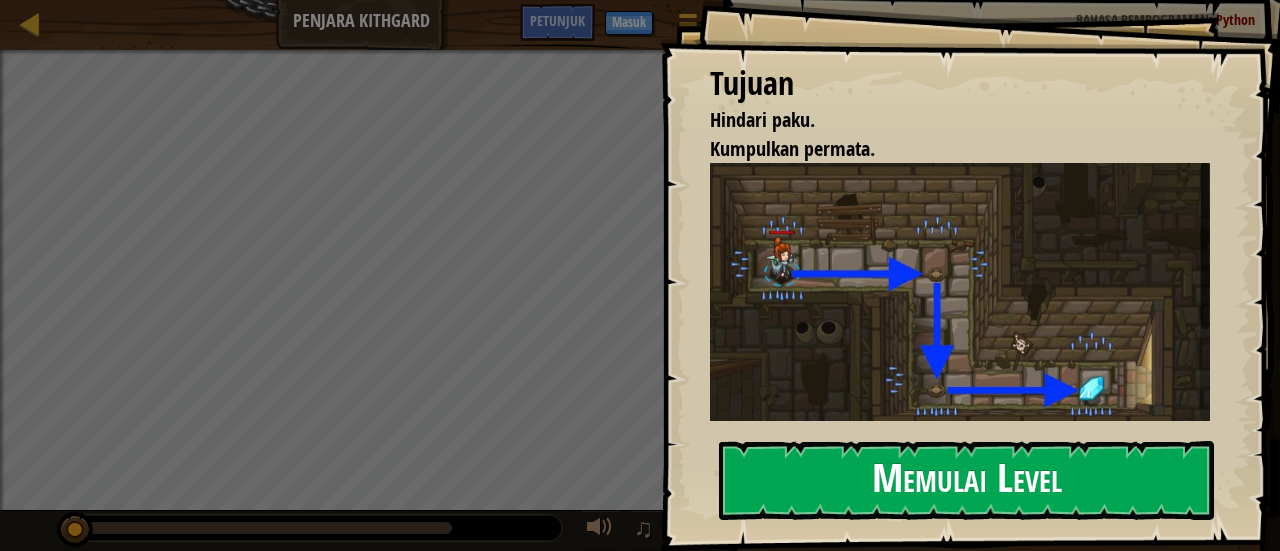 click on "Memulai Level" at bounding box center [966, 480] 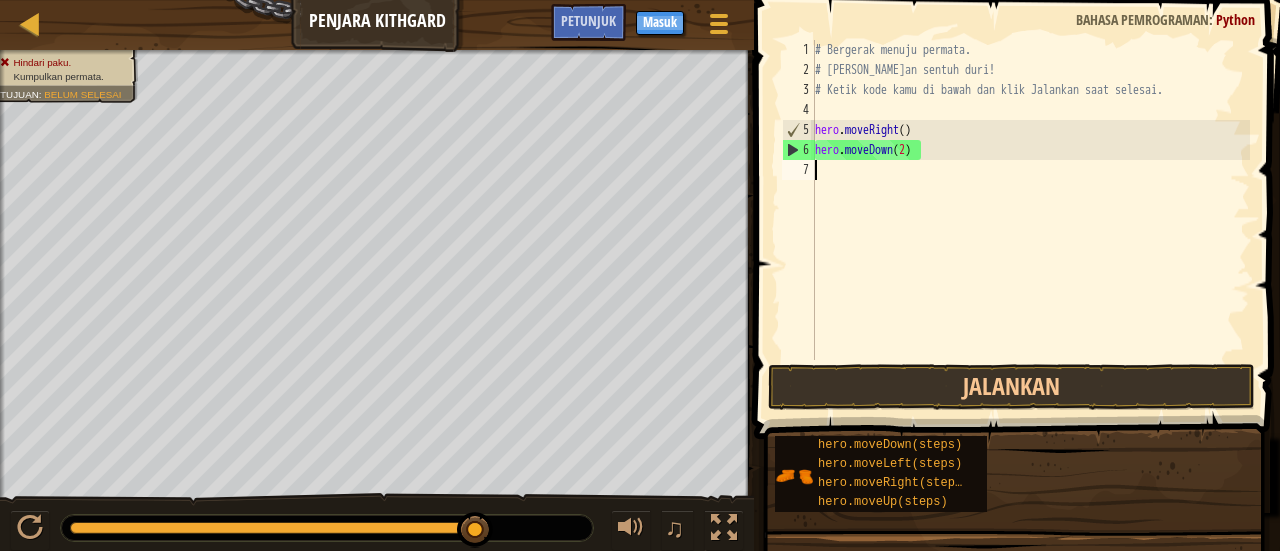 type on "hero.moveDown(2)" 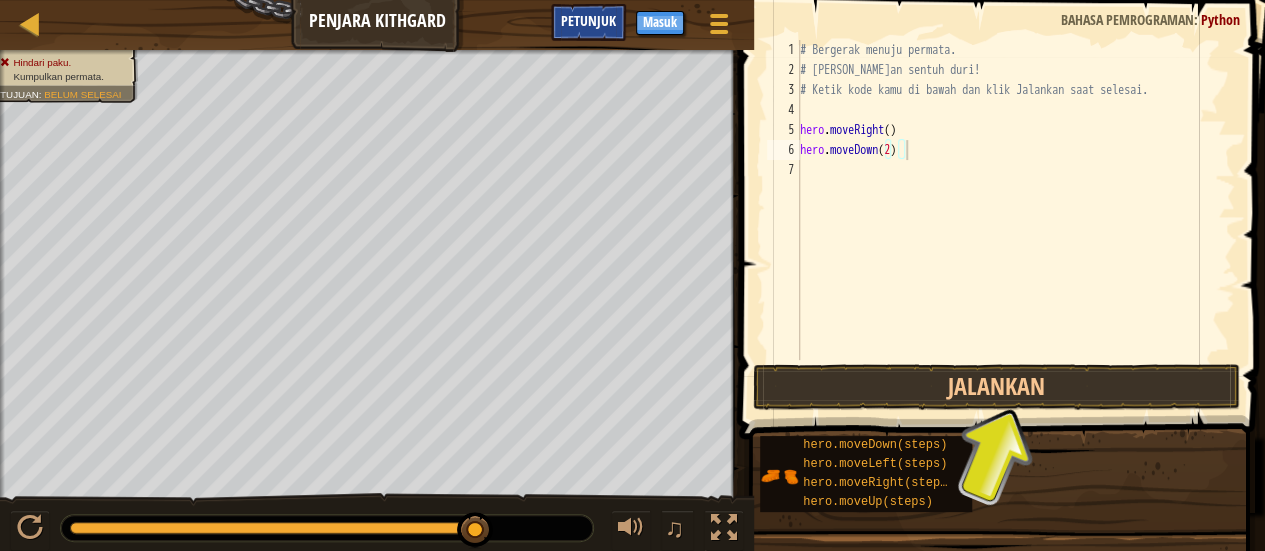 click on "Petunjuk" at bounding box center [588, 20] 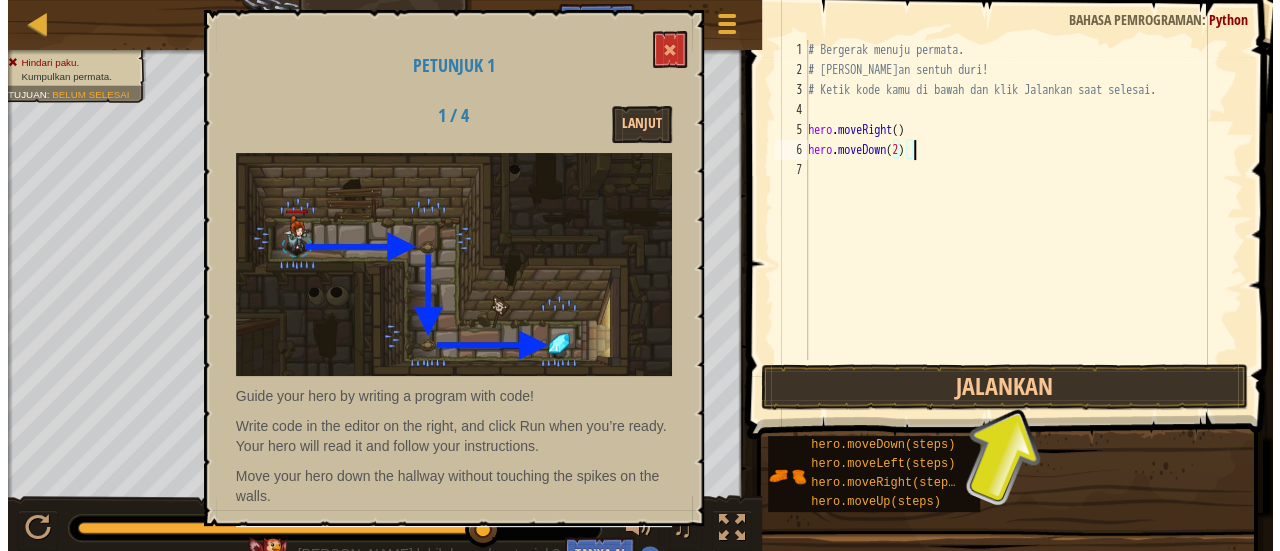 scroll, scrollTop: 0, scrollLeft: 0, axis: both 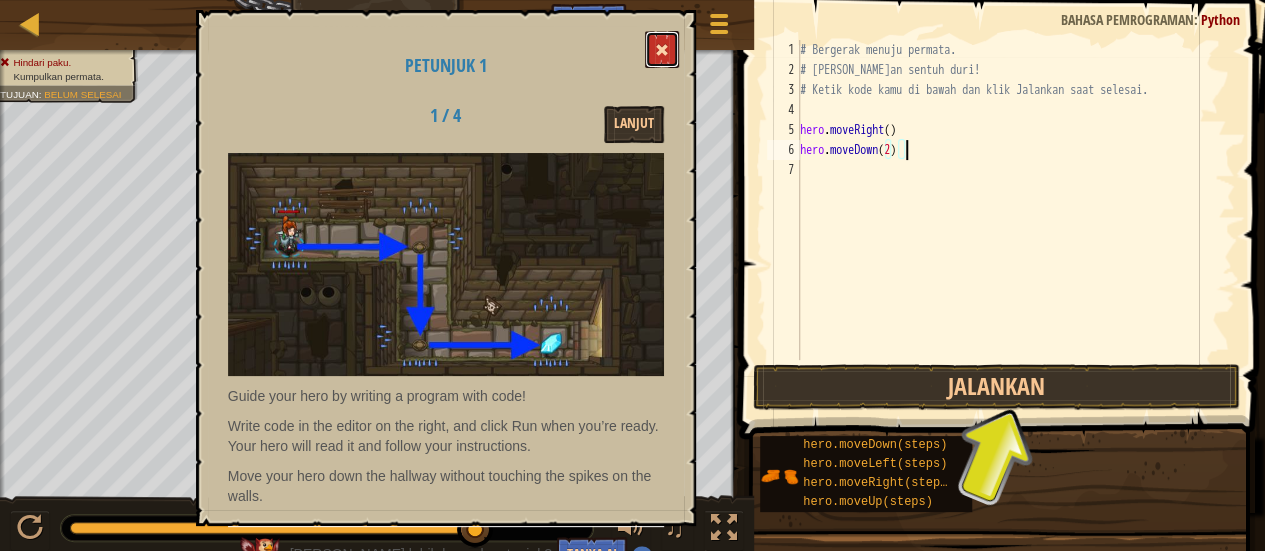 click at bounding box center [662, 49] 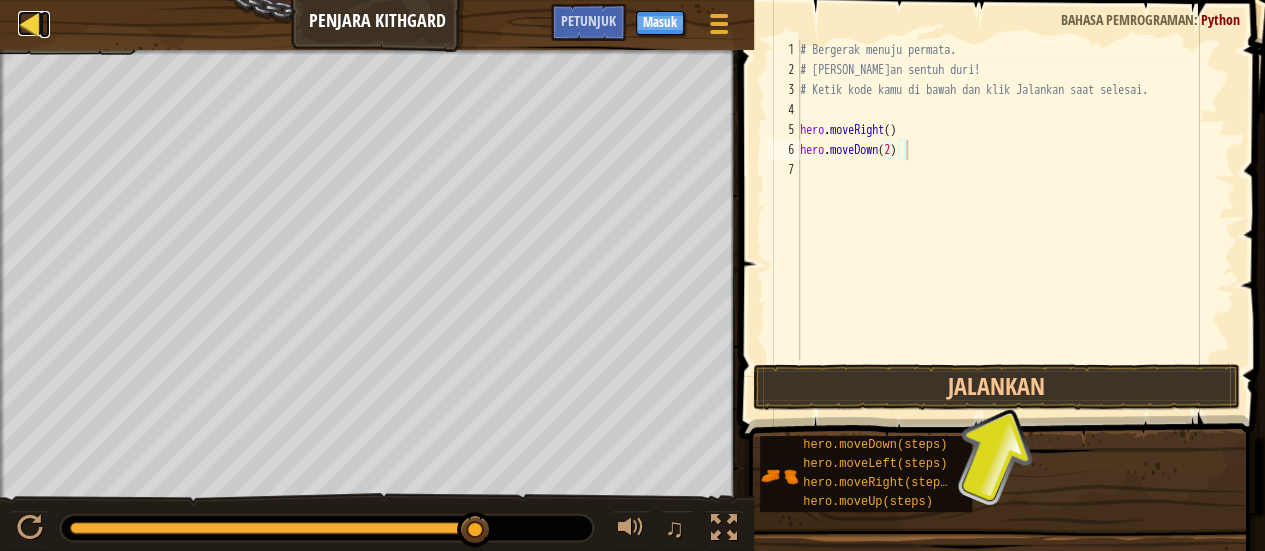 click at bounding box center (30, 23) 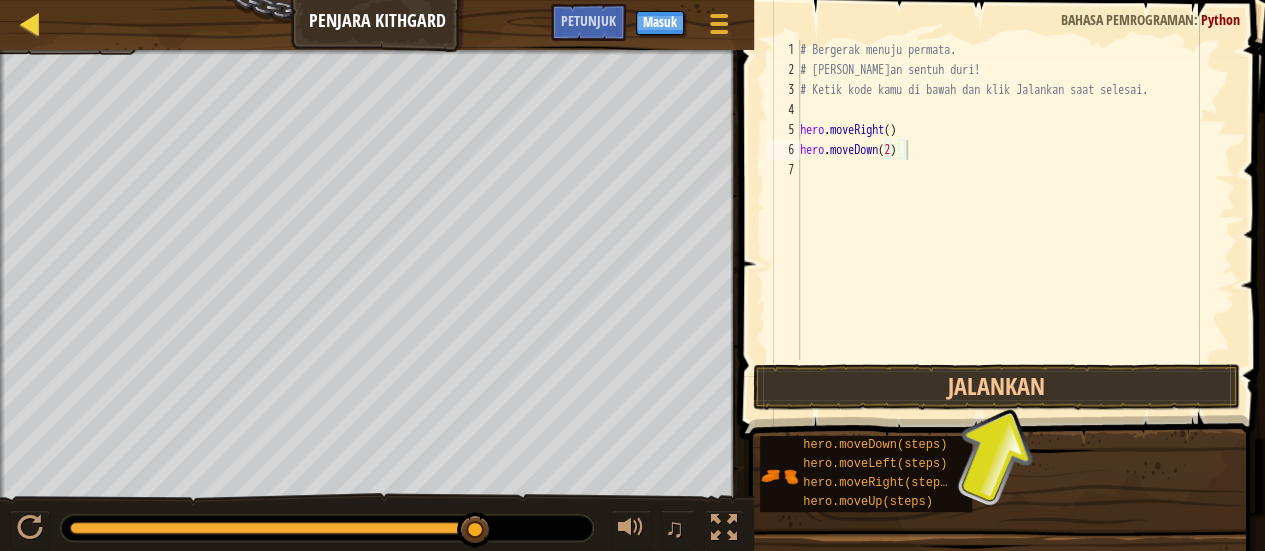 select on "id" 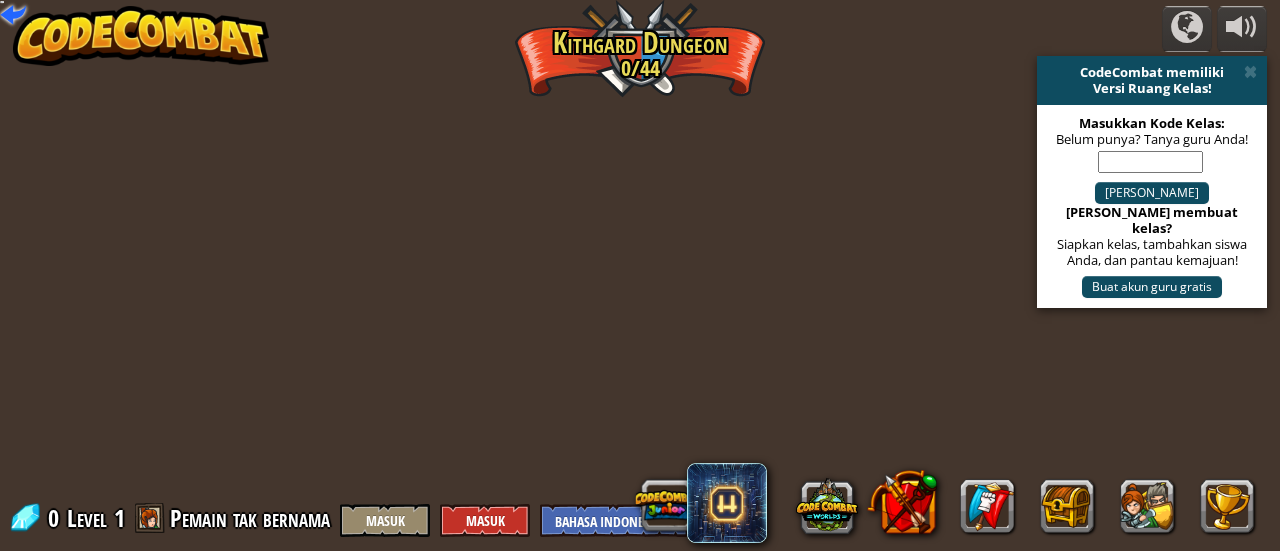select on "id" 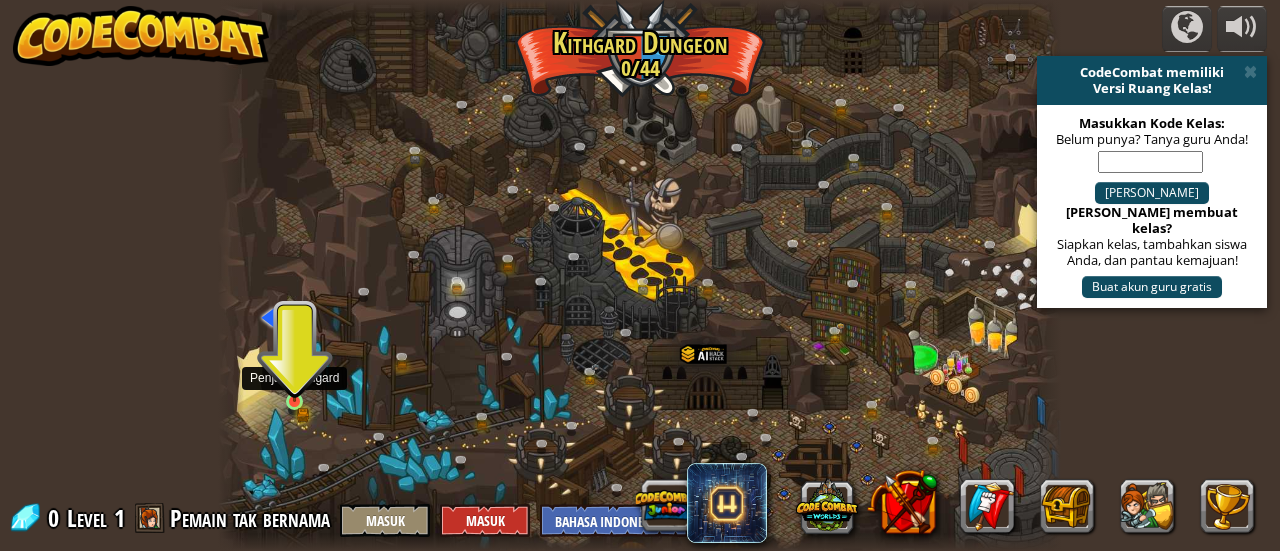 click at bounding box center [294, 382] 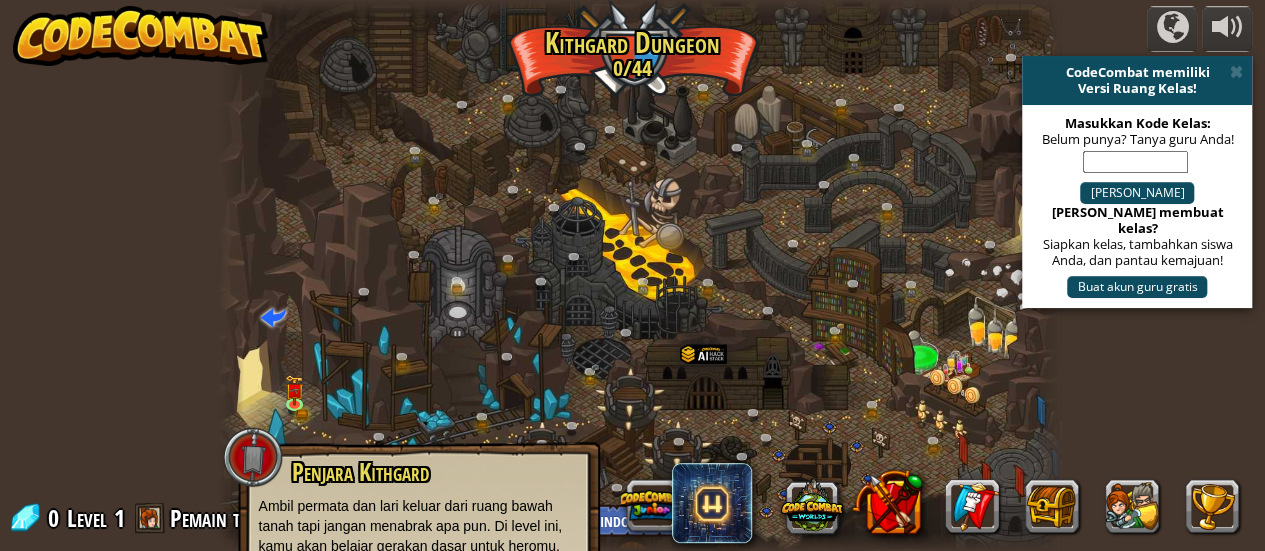 click at bounding box center (253, 457) 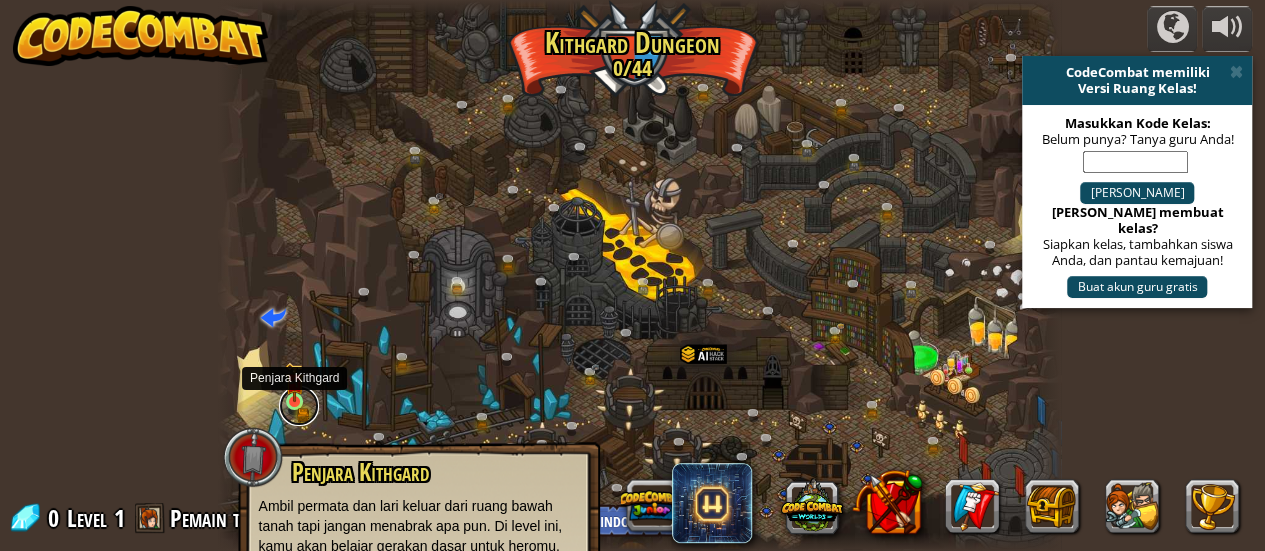 click at bounding box center (299, 406) 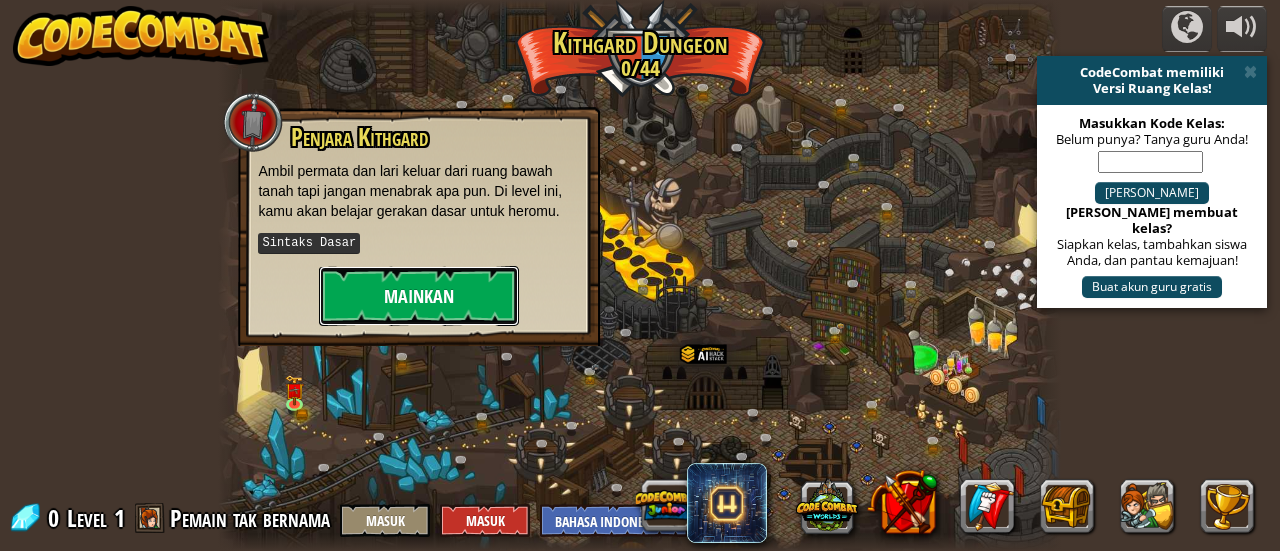 click on "Mainkan" at bounding box center (419, 296) 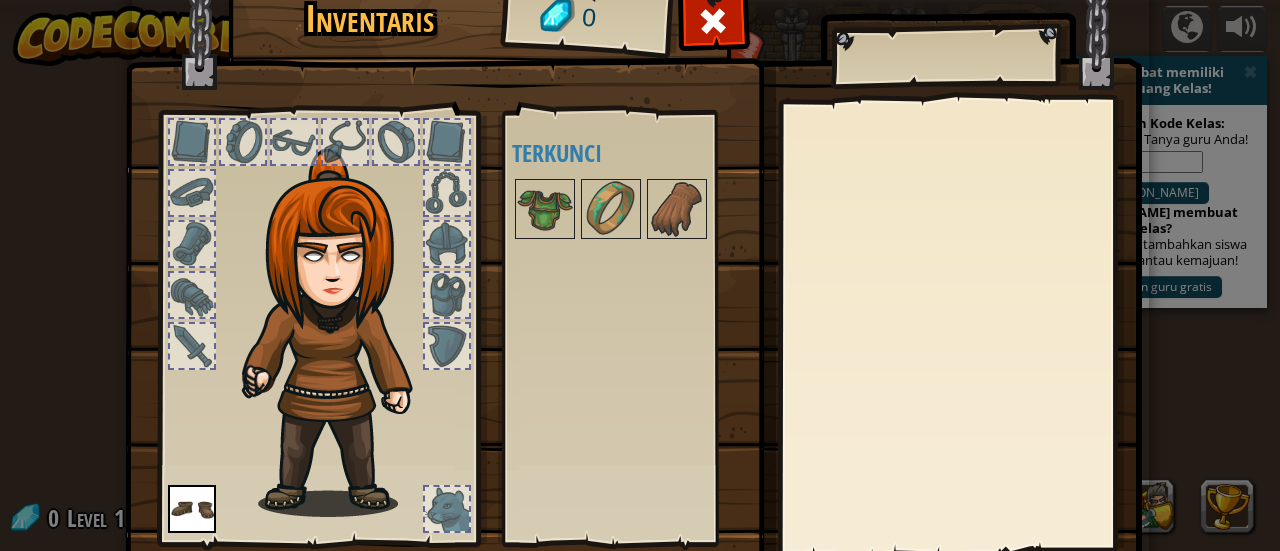 scroll, scrollTop: 138, scrollLeft: 0, axis: vertical 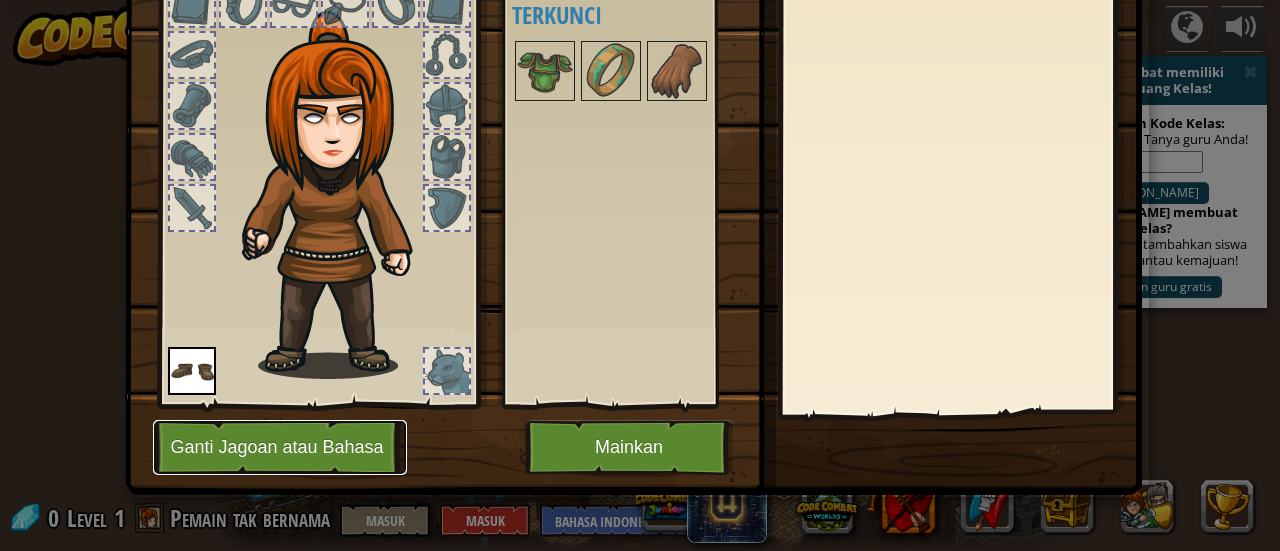 click on "Ganti Jagoan atau Bahasa" at bounding box center [280, 447] 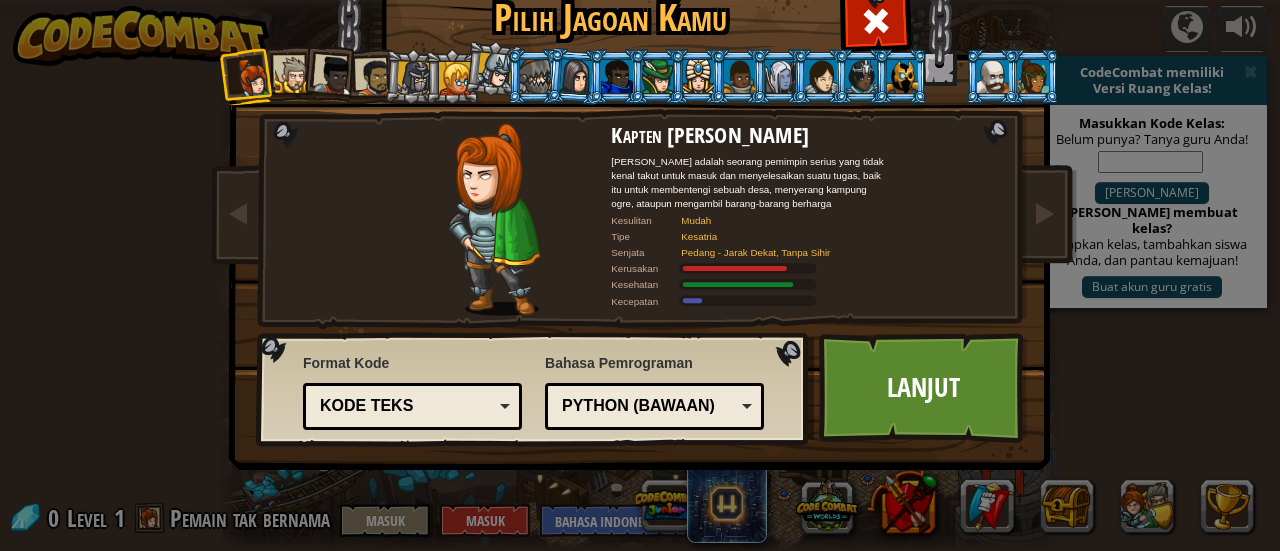 click at bounding box center [575, 76] 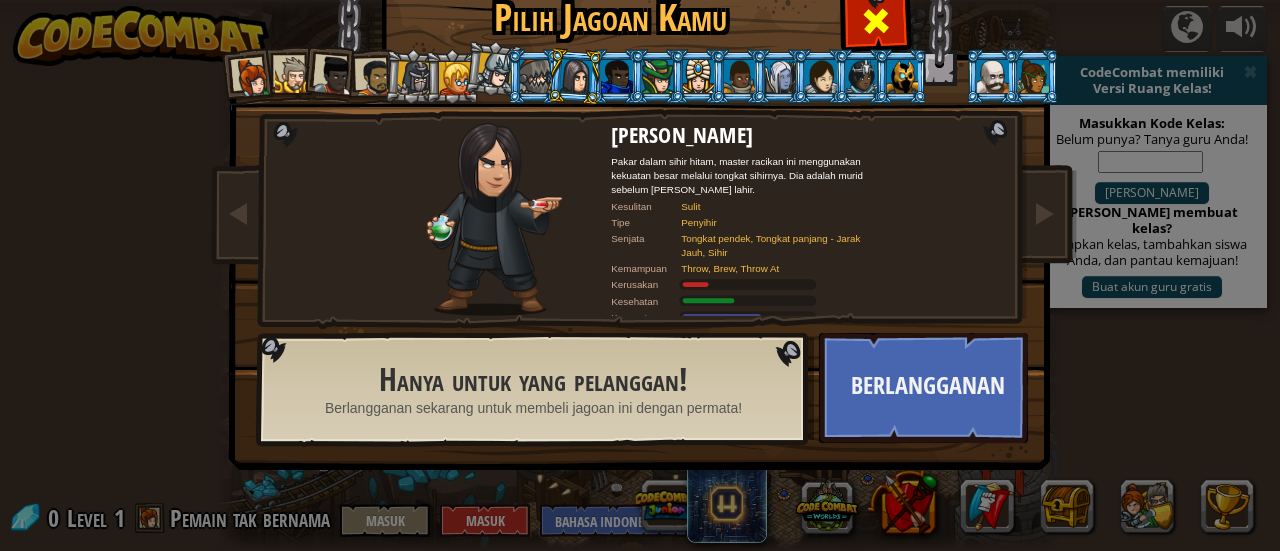click at bounding box center [875, 18] 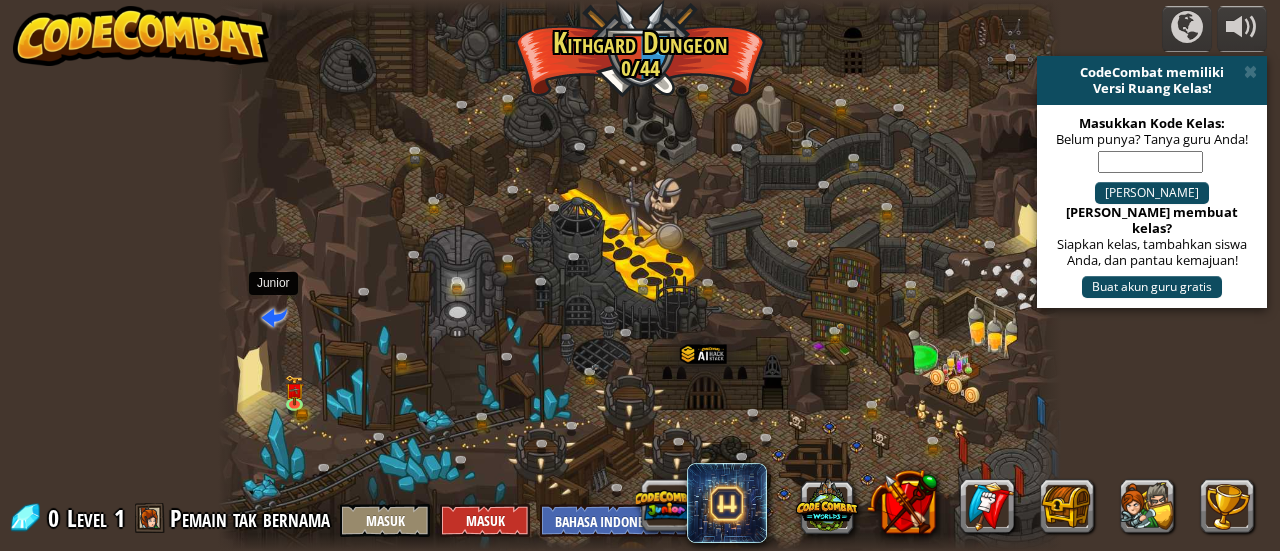 click at bounding box center [274, 316] 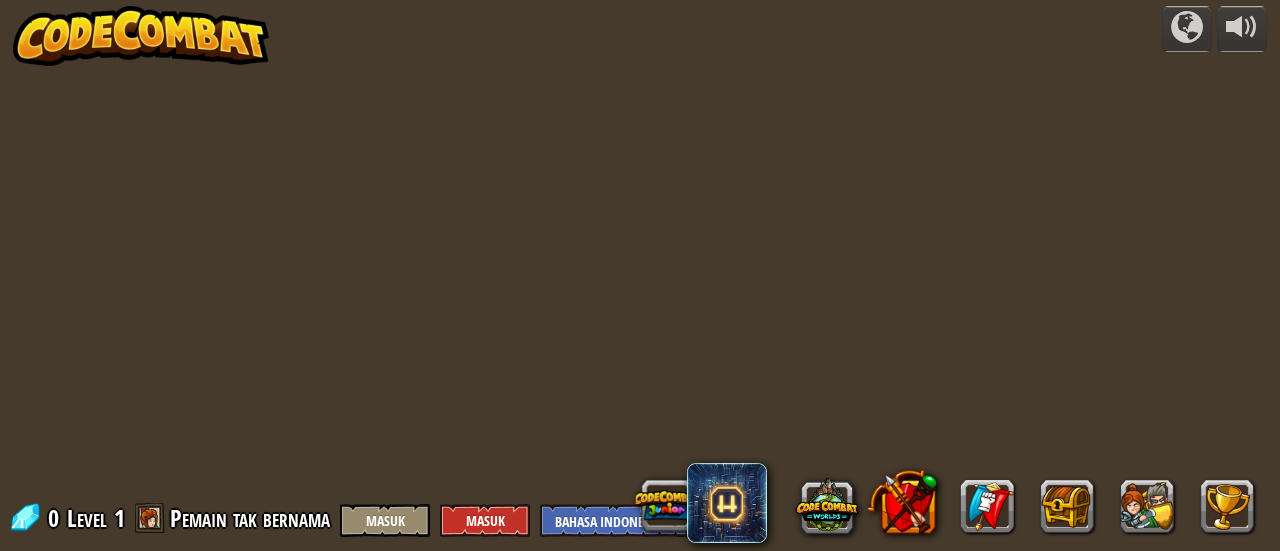 select on "id" 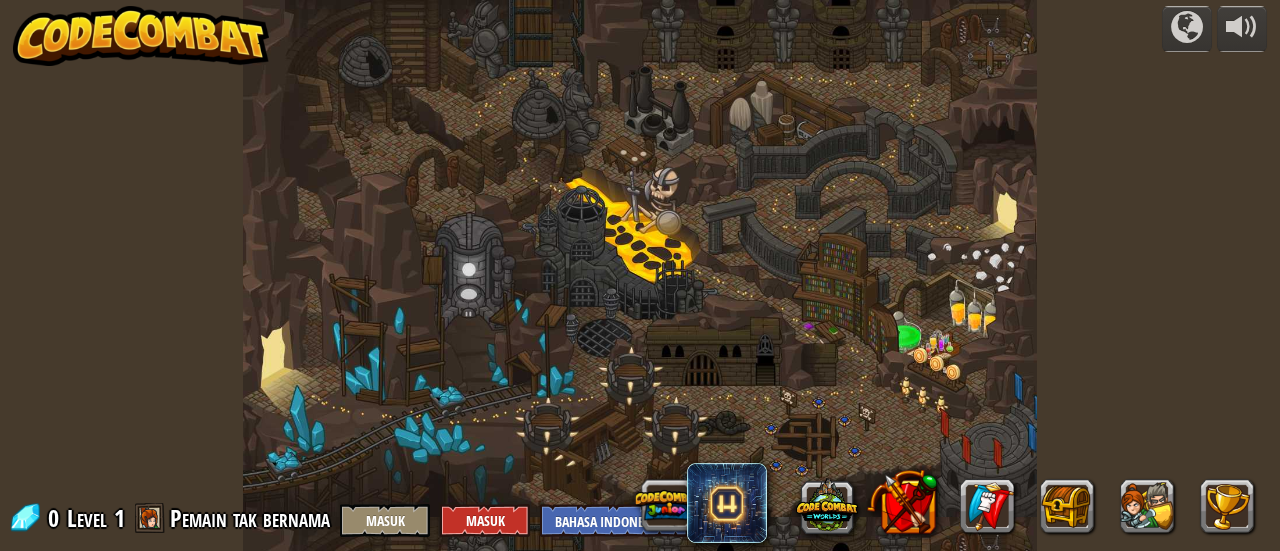 select on "id" 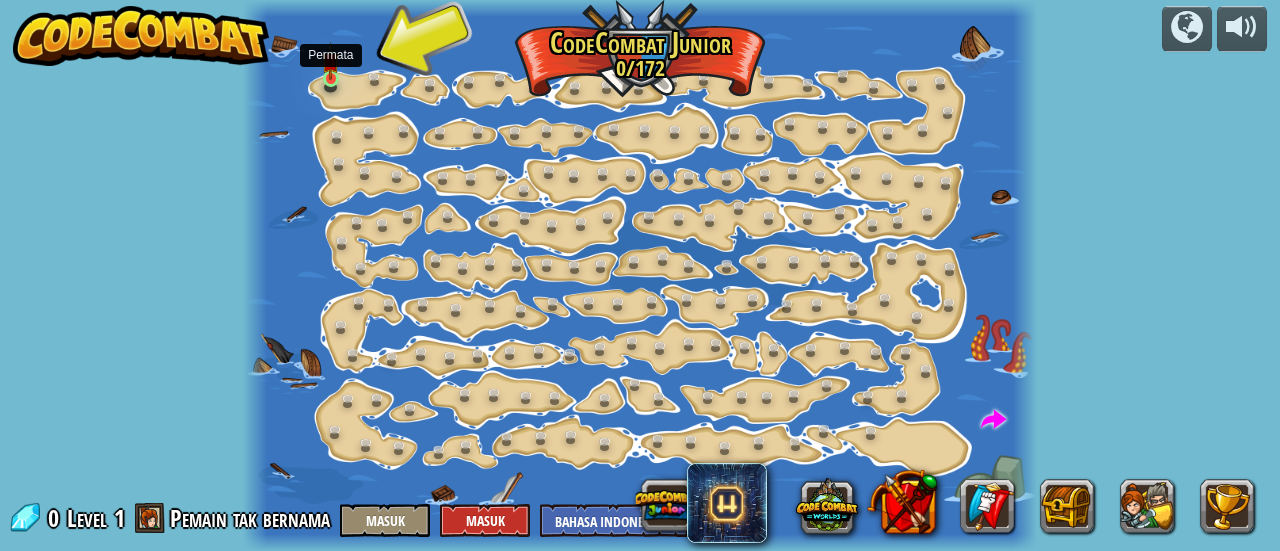 click at bounding box center [330, 61] 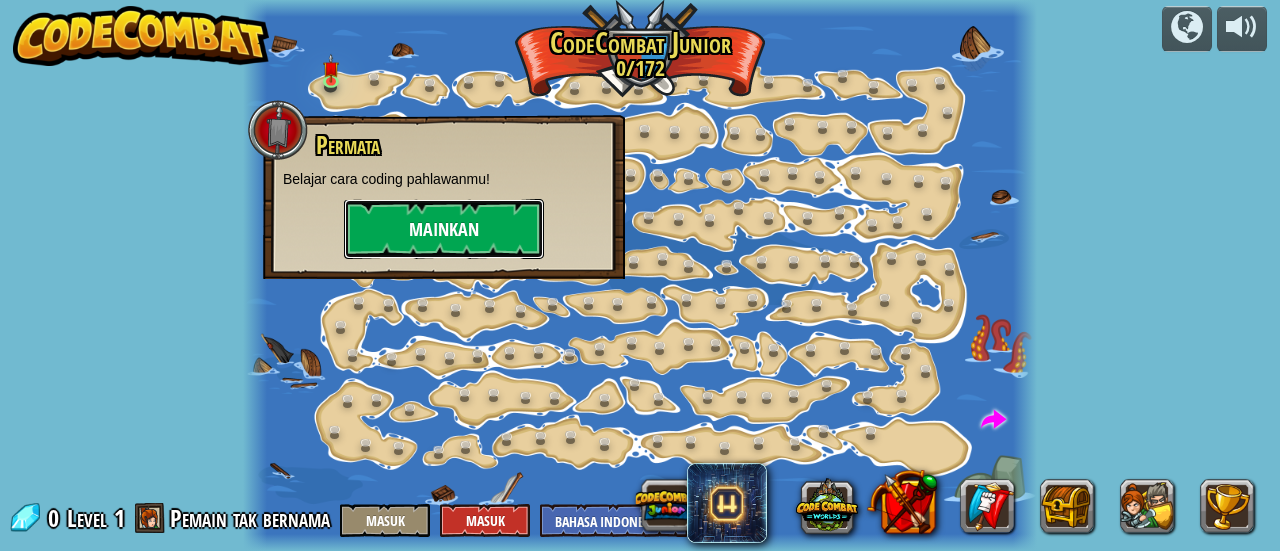 click on "Mainkan" at bounding box center [444, 229] 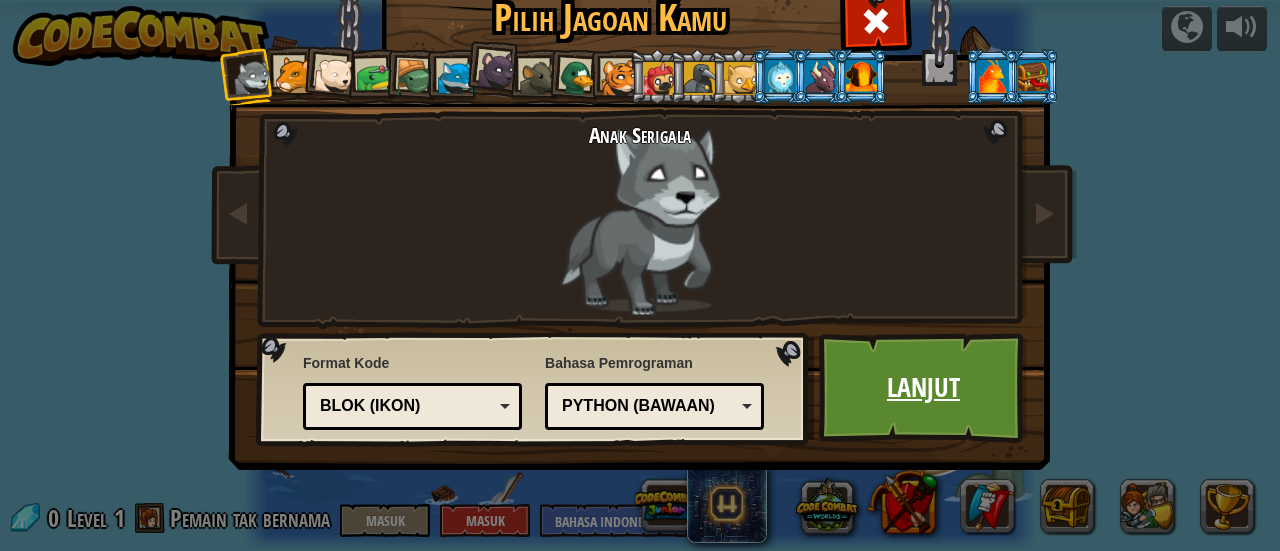 click on "Lanjut" at bounding box center (923, 388) 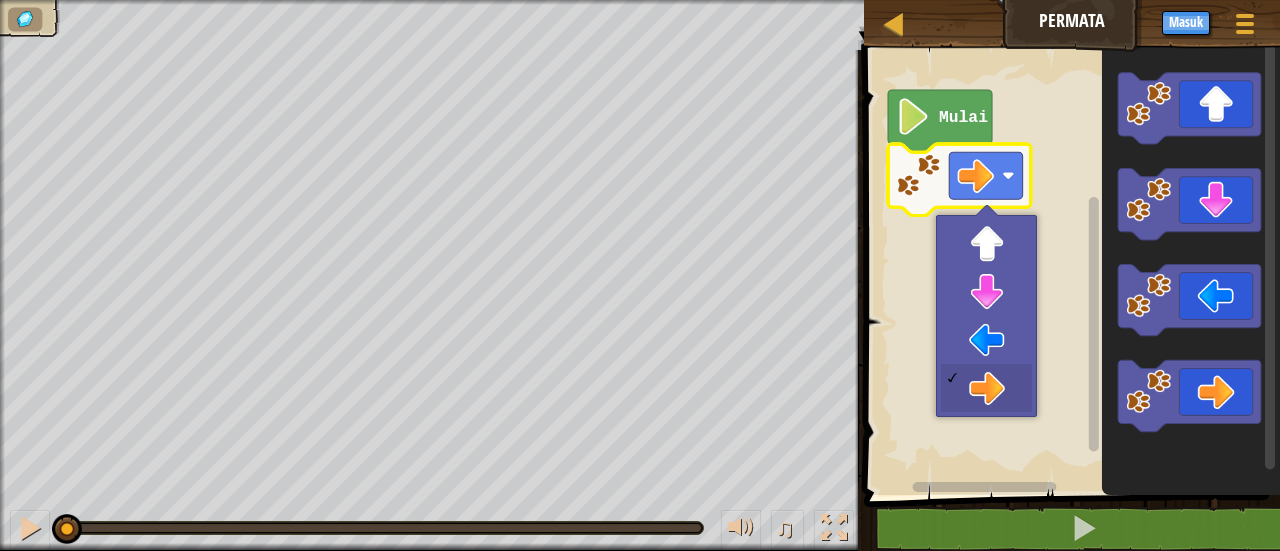 click on "Mulai" 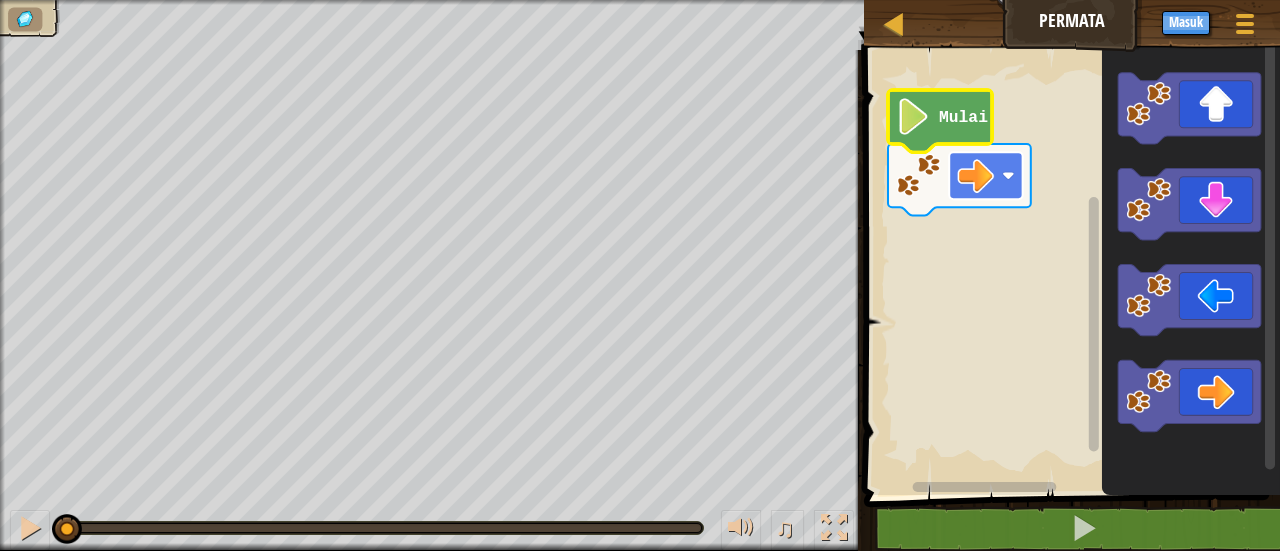 click 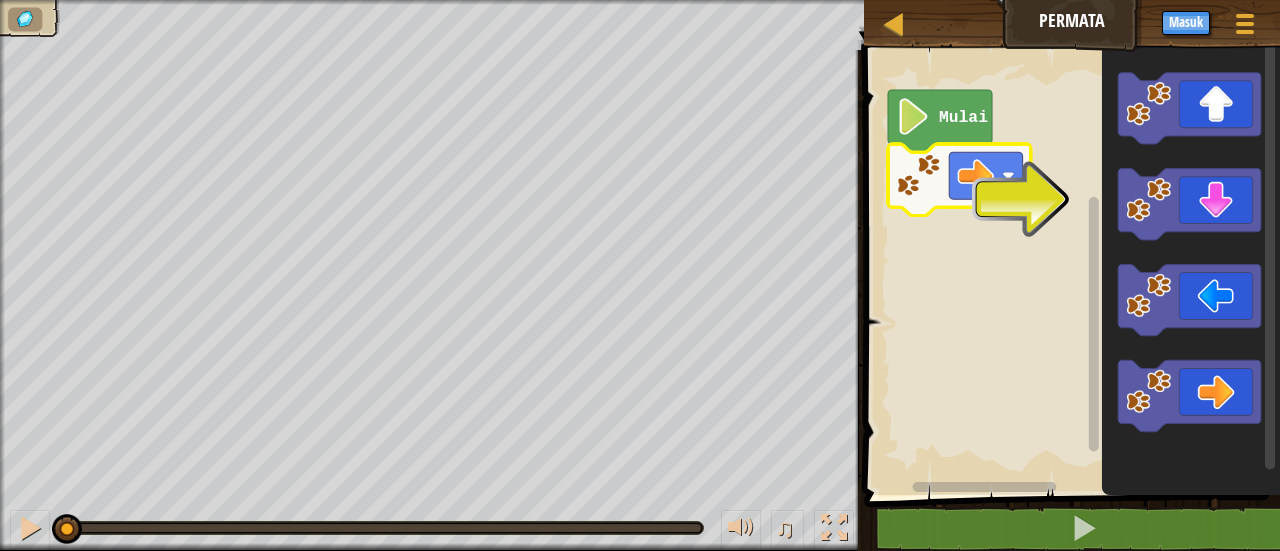 click 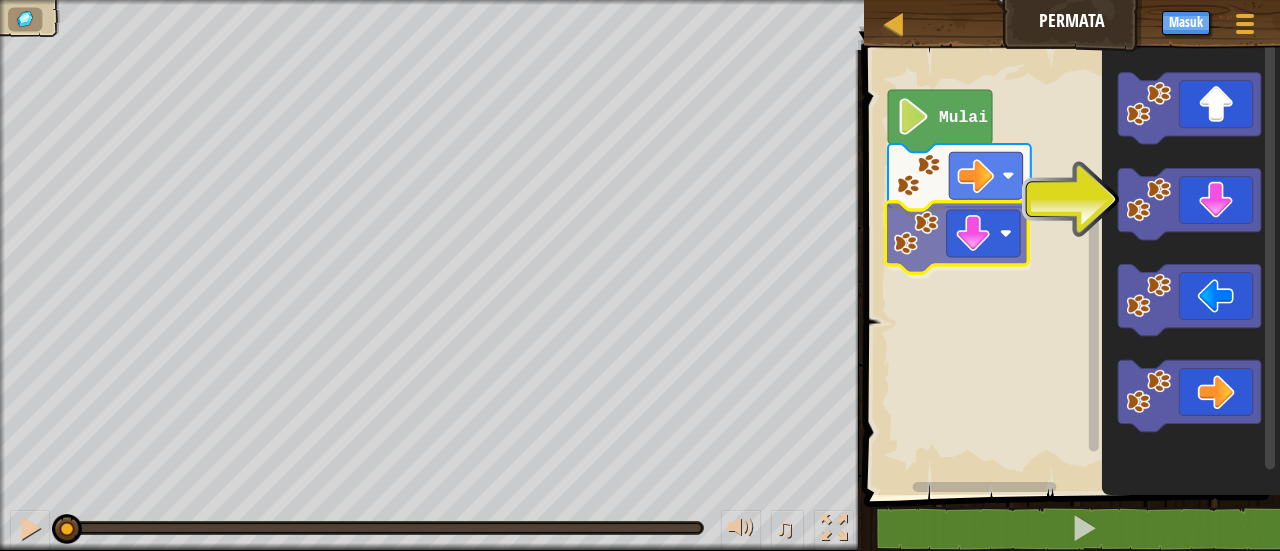 click on "Mulai" at bounding box center [1069, 267] 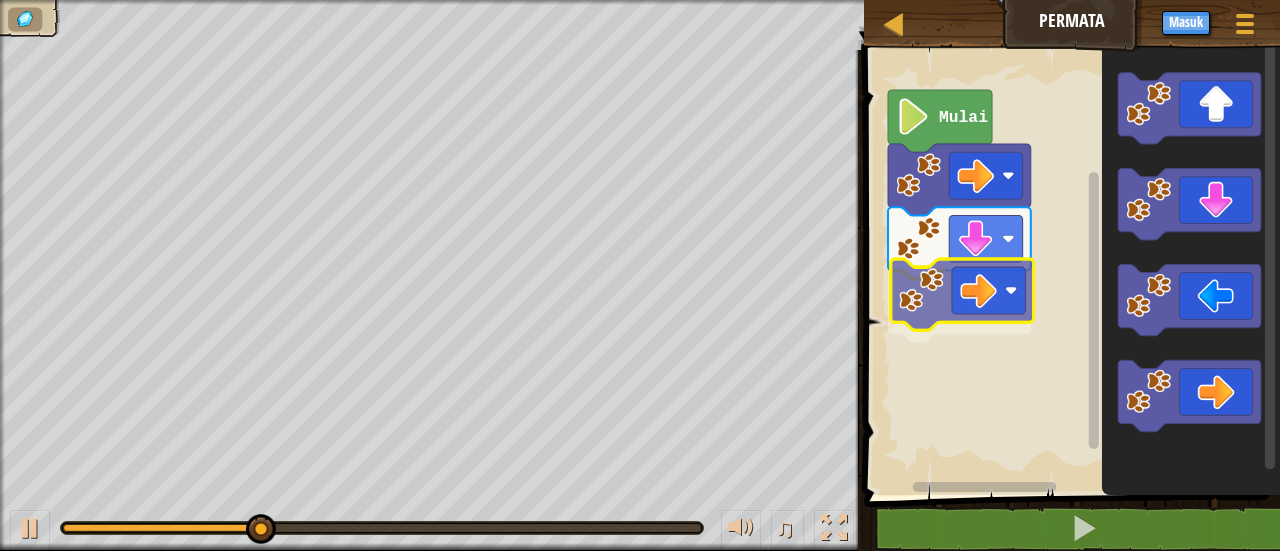 click on "Mulai" at bounding box center (1069, 267) 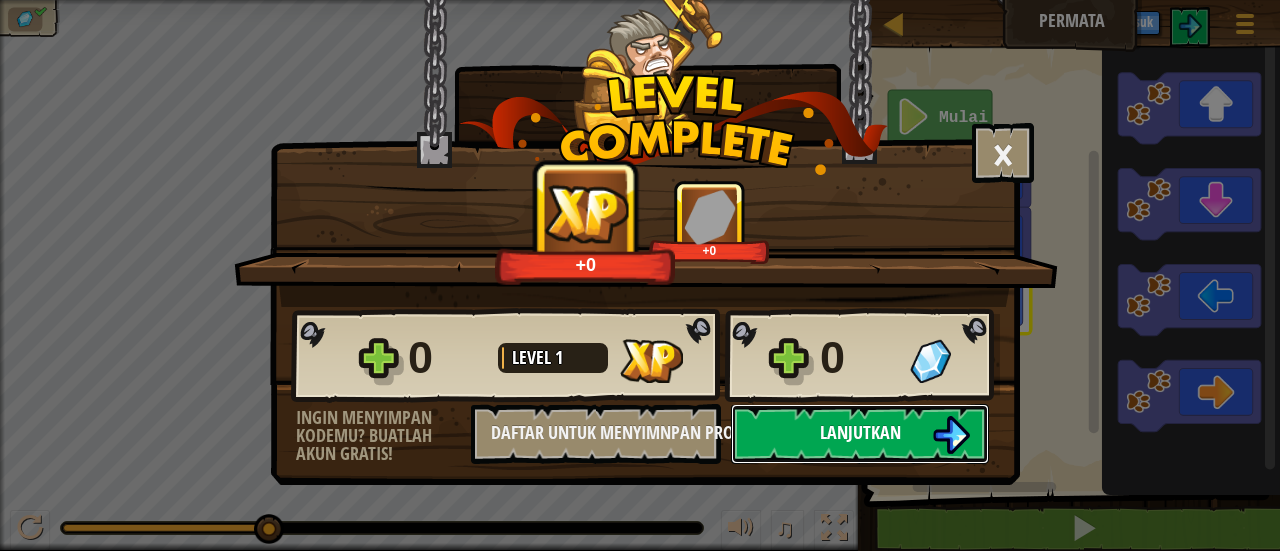 click on "Lanjutkan" at bounding box center (860, 434) 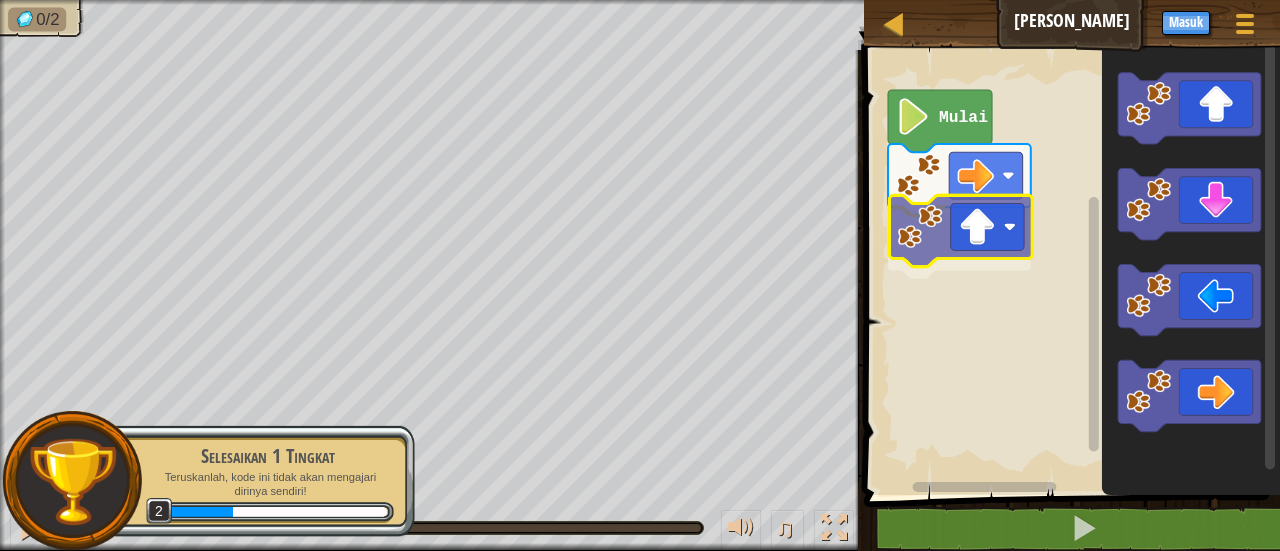 click on "Mulai" at bounding box center [1069, 267] 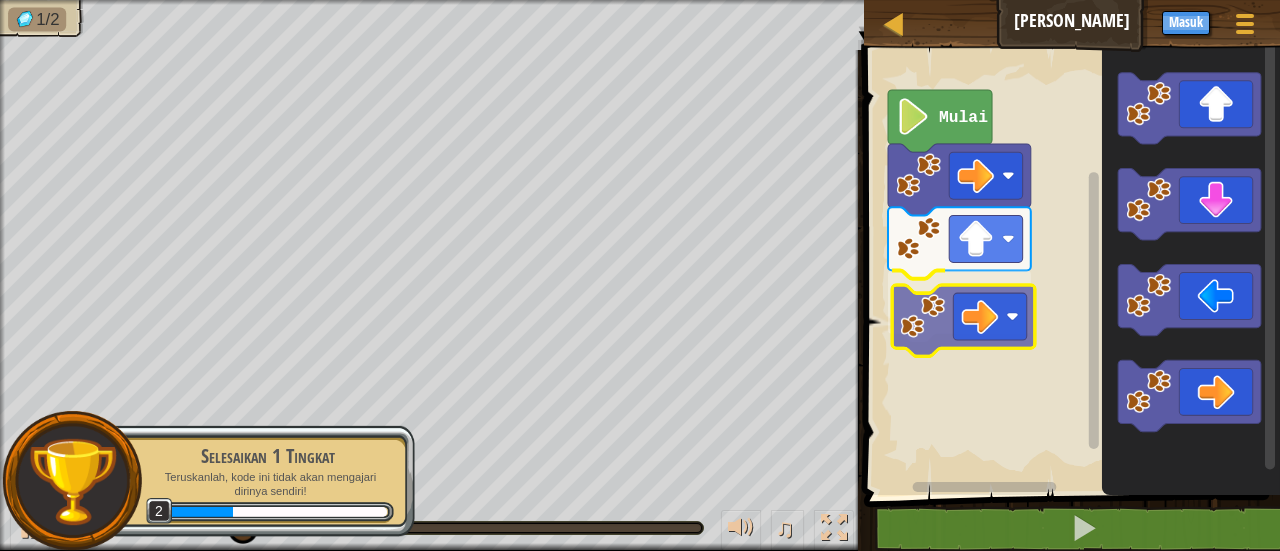 click on "Mulai" at bounding box center [1069, 267] 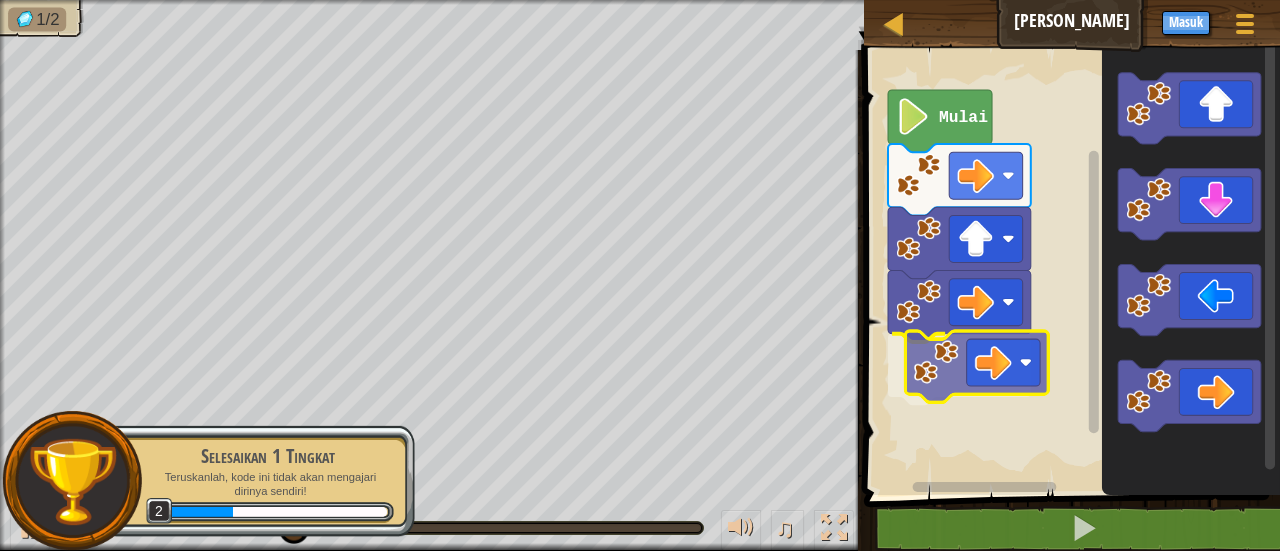 click on "Mulai" at bounding box center [1069, 267] 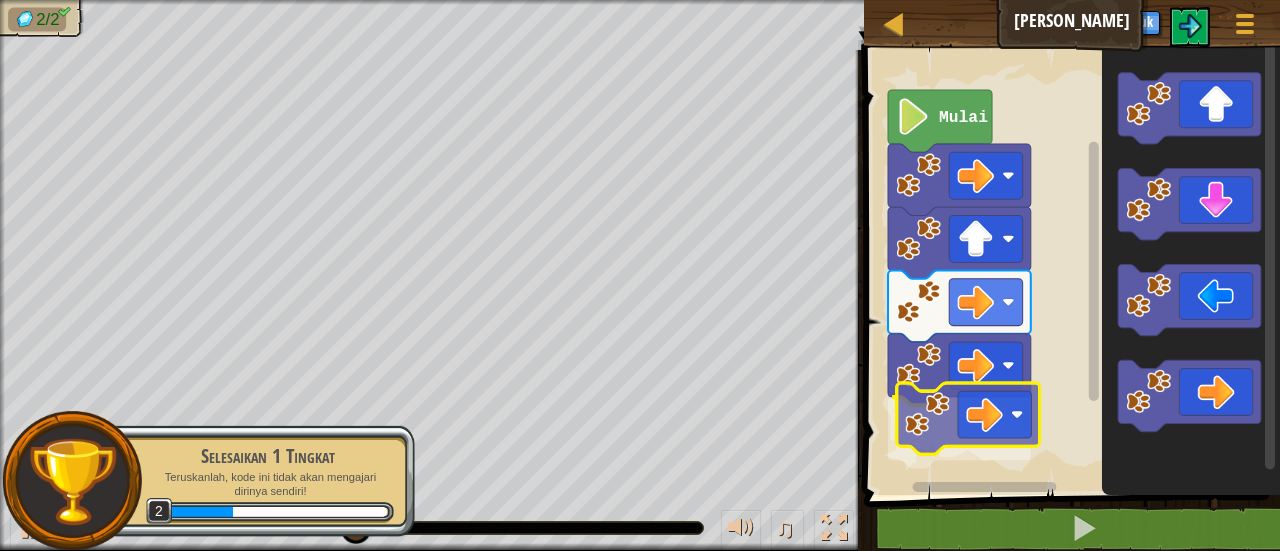click on "Peta Ayo Ayo Ayo Menu Permainan Masuk 1     הההההההההההההההההההההההההההההההההההההההההההההההההההההההההההההההההההההההההההההההההההההההההההההההההההההההההההההההההההההההההההההההההההההההההההההההההההההההההההההההההההההההההההההההההההההההההההההההההההההההההההההההההההההההההההההההההההההההההההההההההההההההההההההההה XXXXXXXXXXXXXXXXXXXXXXXXXXXXXXXXXXXXXXXXXXXXXXXXXXXXXXXXXXXXXXXXXXXXXXXXXXXXXXXXXXXXXXXXXXXXXXXXXXXXXXXXXXXXXXXXXXXXXXXXXXXXXXXXXXXXXXXXXXXXXXXXXXXXXXXXXXXXXXXXXXXXXXXXXXXXXXXXXXXXXXXXXXXXXXXXXXXXXXXXXXXXXXXXXXXXXXXXXXXXXXXXXXXXXXXXXXXXXXXXXXXXXXXXXXXXXXXX Solusi × Blok 1 2 go ( 'right' )     Mulai Kode disimpan Bahasa pemrograman : Python Statement   /  Call   /  go('up') go('down') go('left') go('right') × Perbaiki Kode Kamu Perlu bantuan?   Tanya AI 2/2" at bounding box center [640, 0] 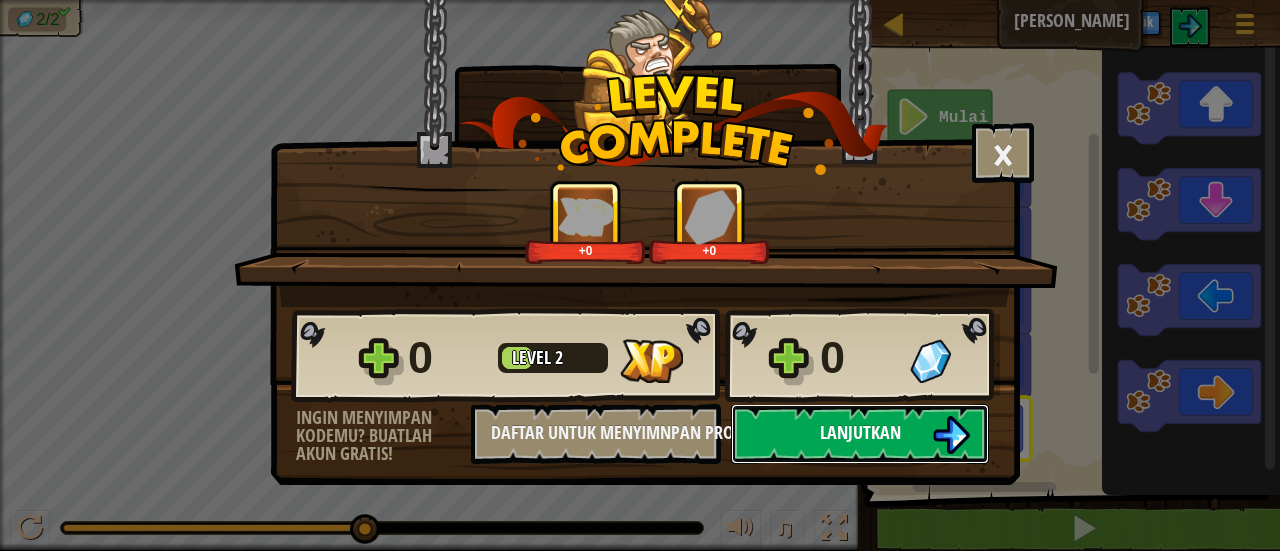 click on "Lanjutkan" at bounding box center [860, 432] 